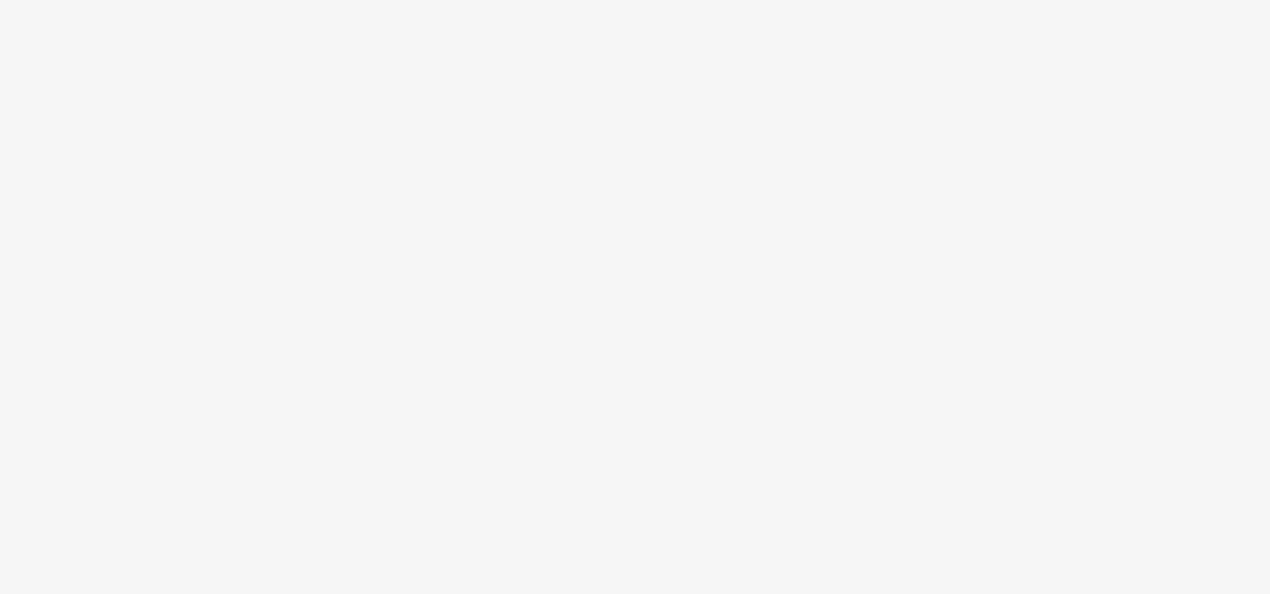 scroll, scrollTop: 0, scrollLeft: 0, axis: both 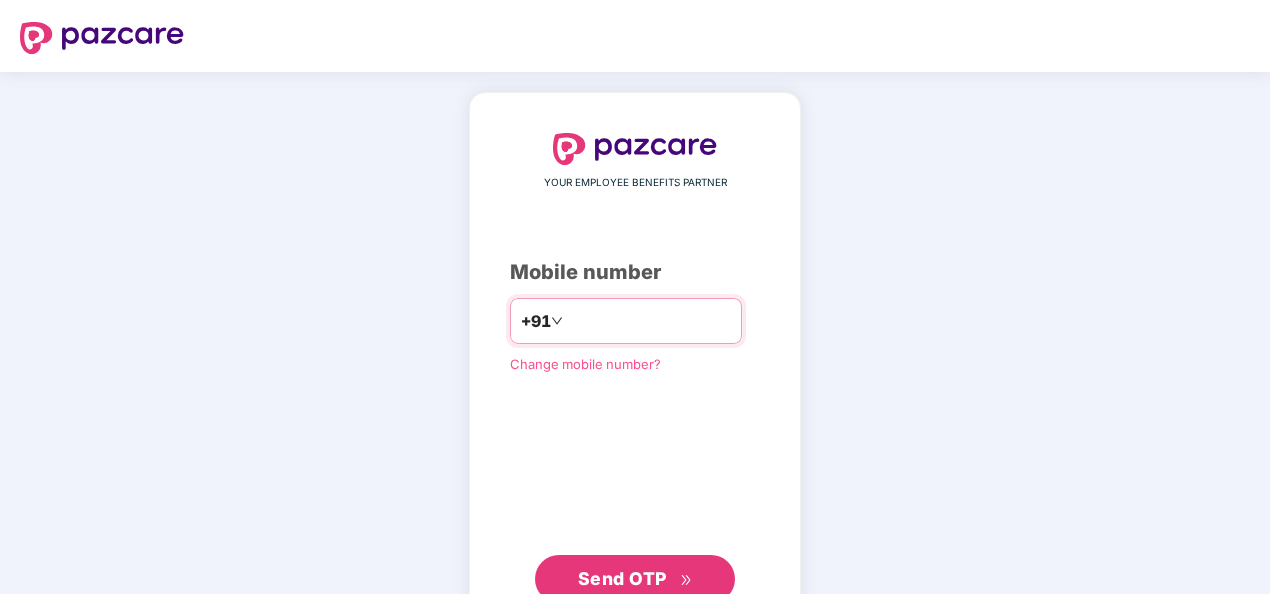click at bounding box center (649, 321) 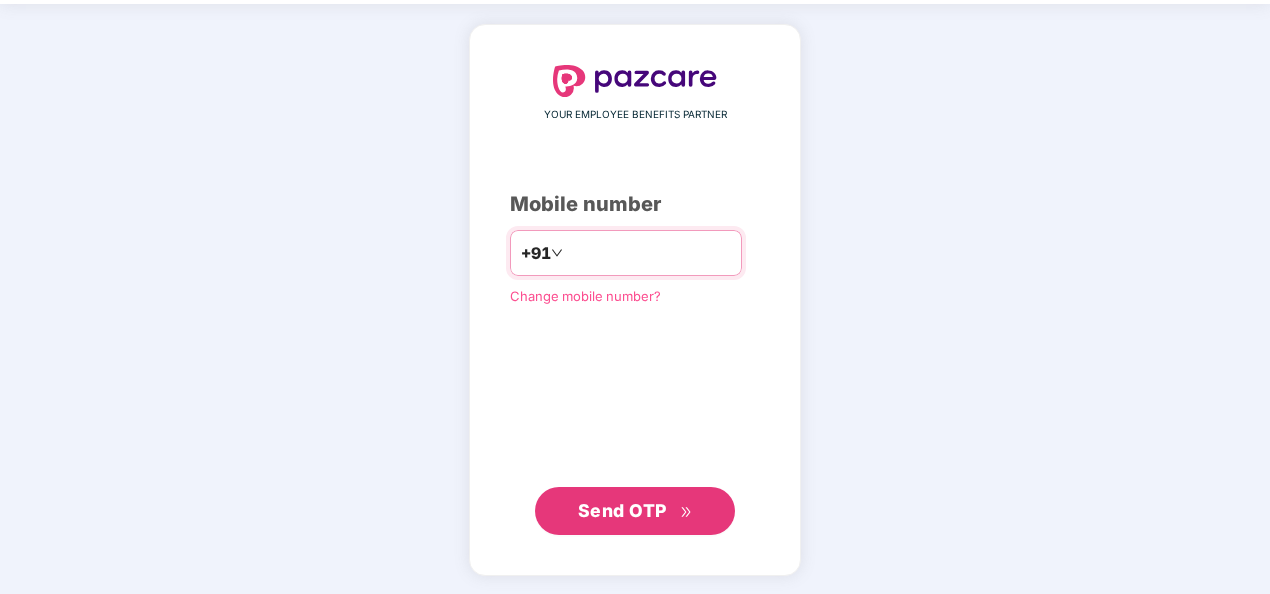 type on "**********" 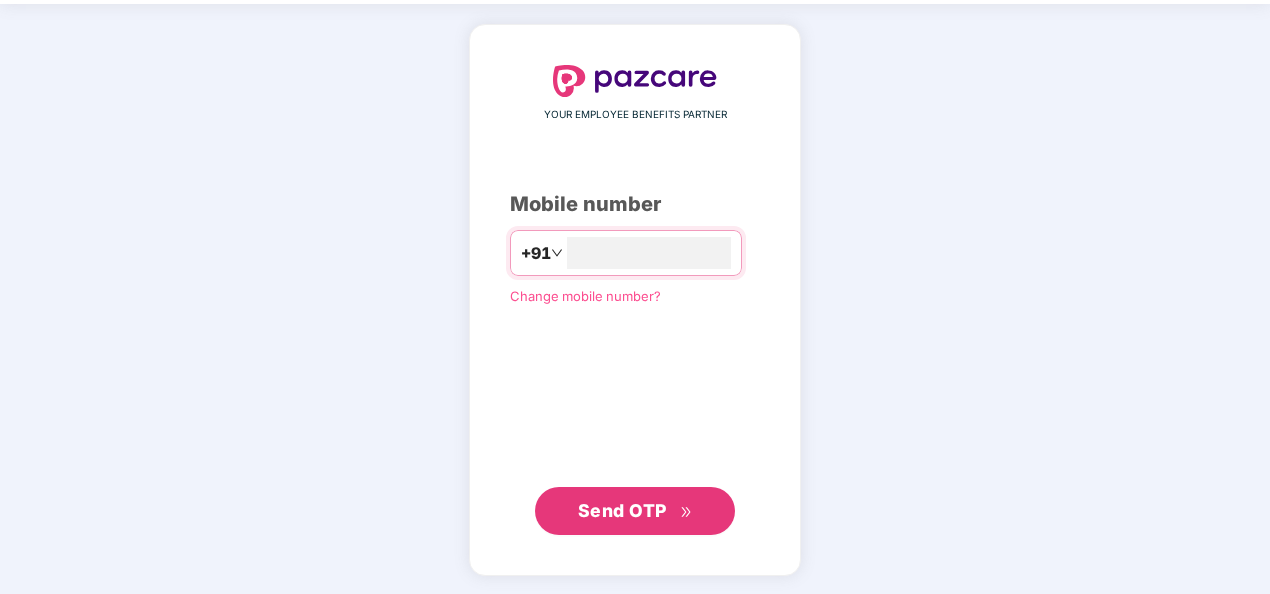 click on "Send OTP" at bounding box center (622, 510) 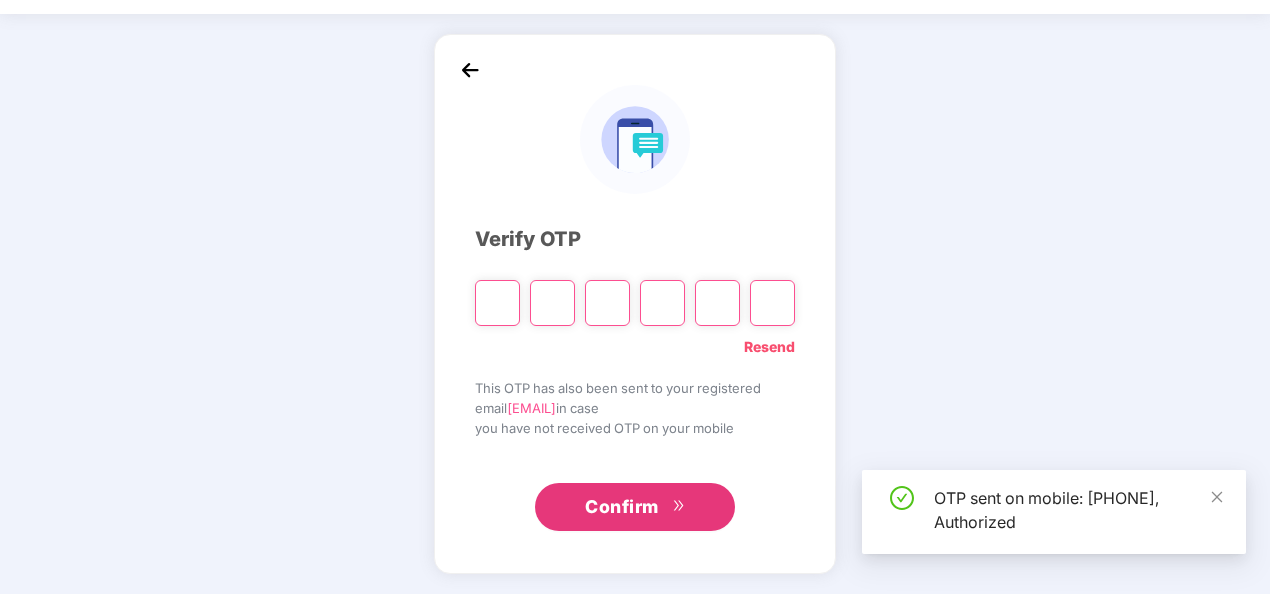 scroll, scrollTop: 58, scrollLeft: 0, axis: vertical 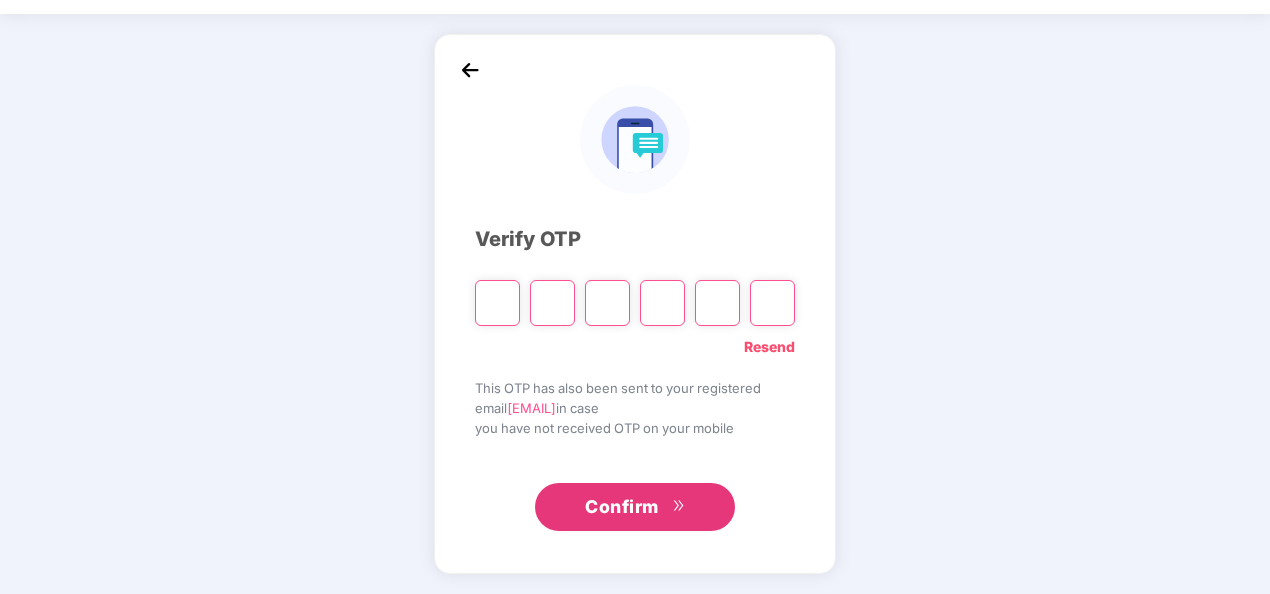 type on "*" 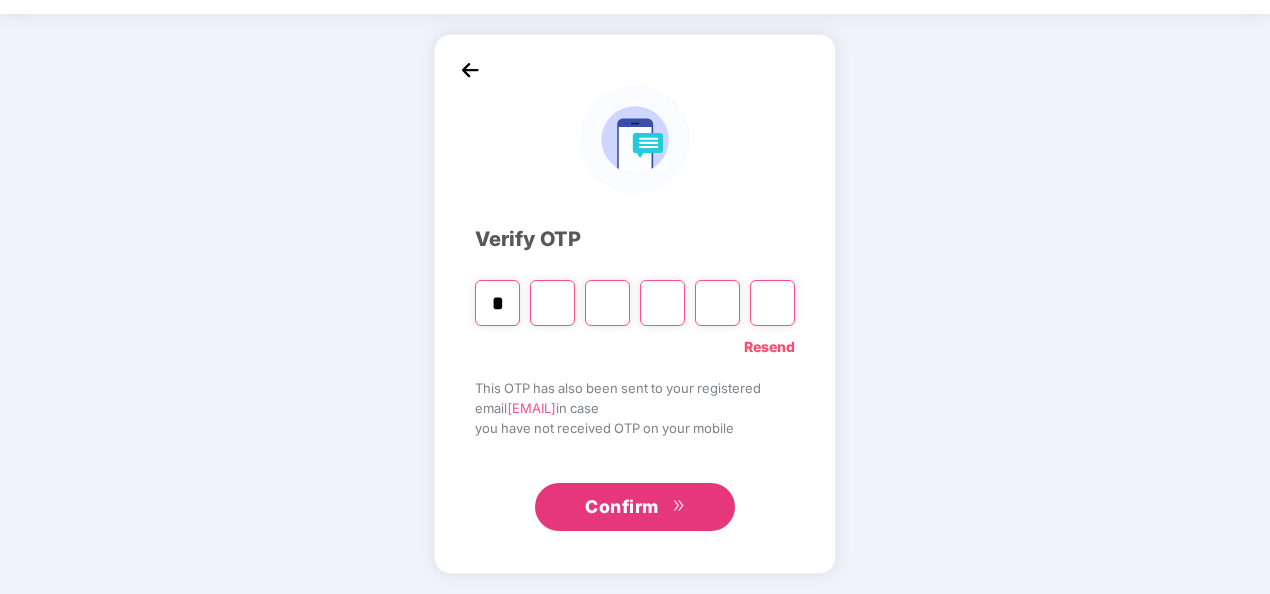 type on "*" 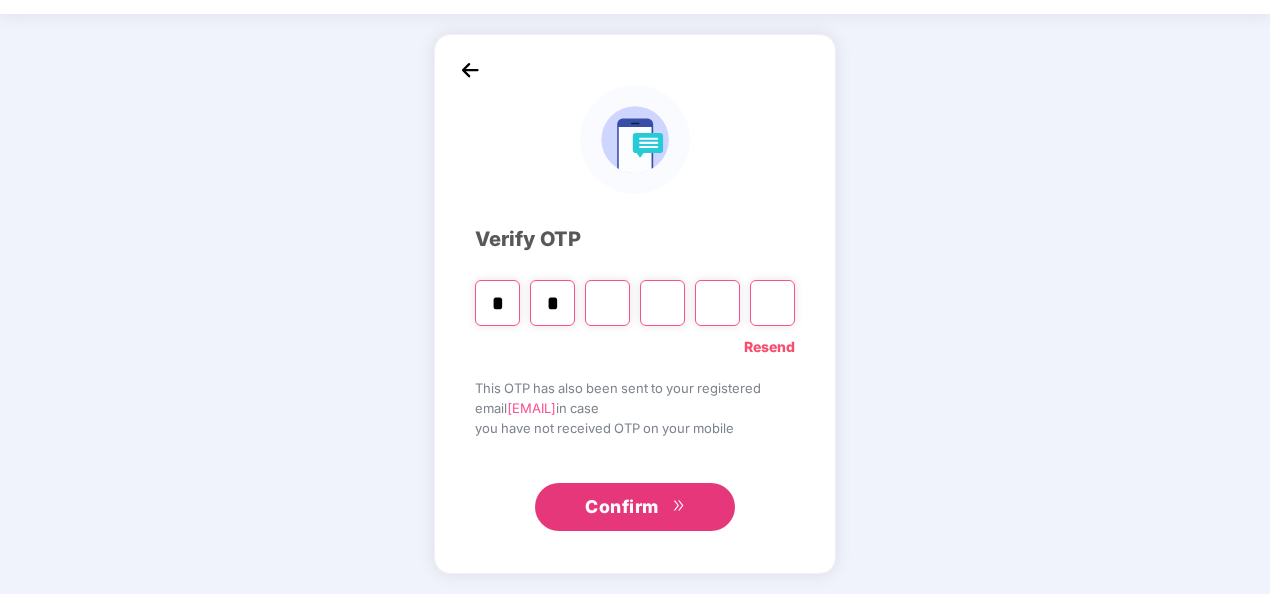 type on "*" 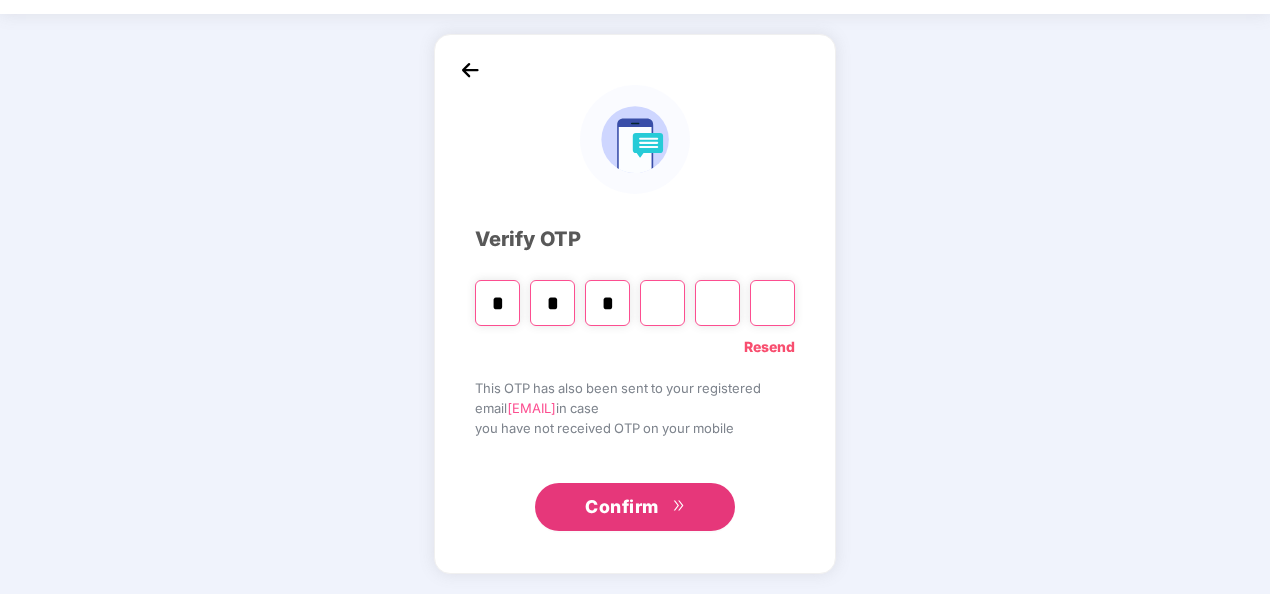 type on "*" 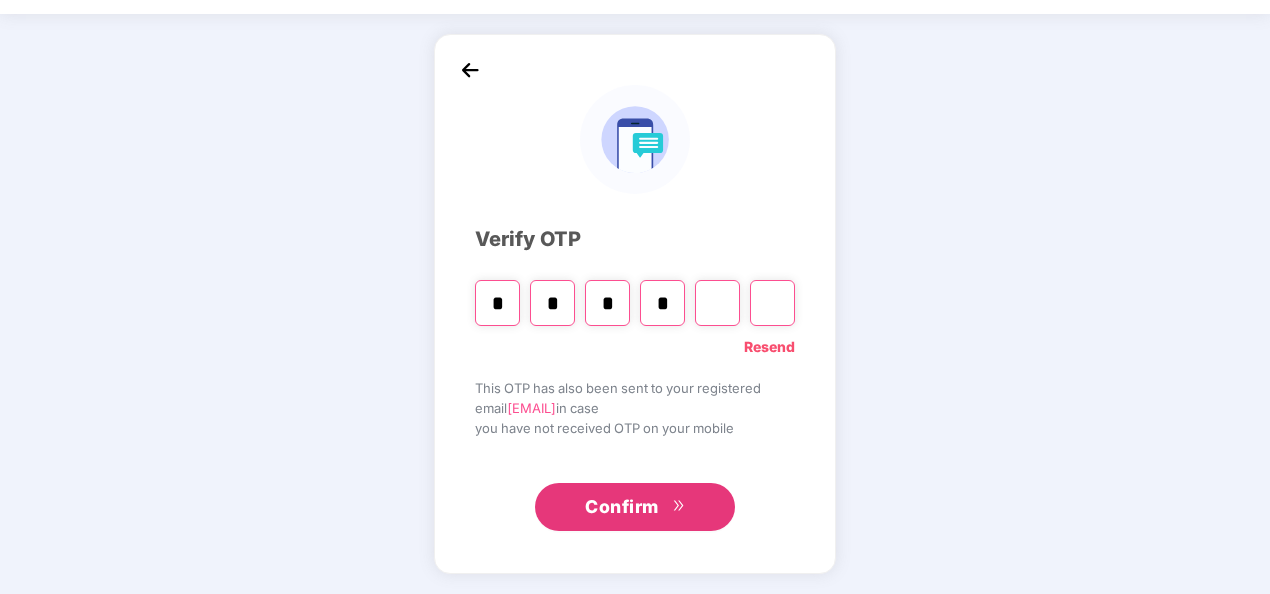 type on "*" 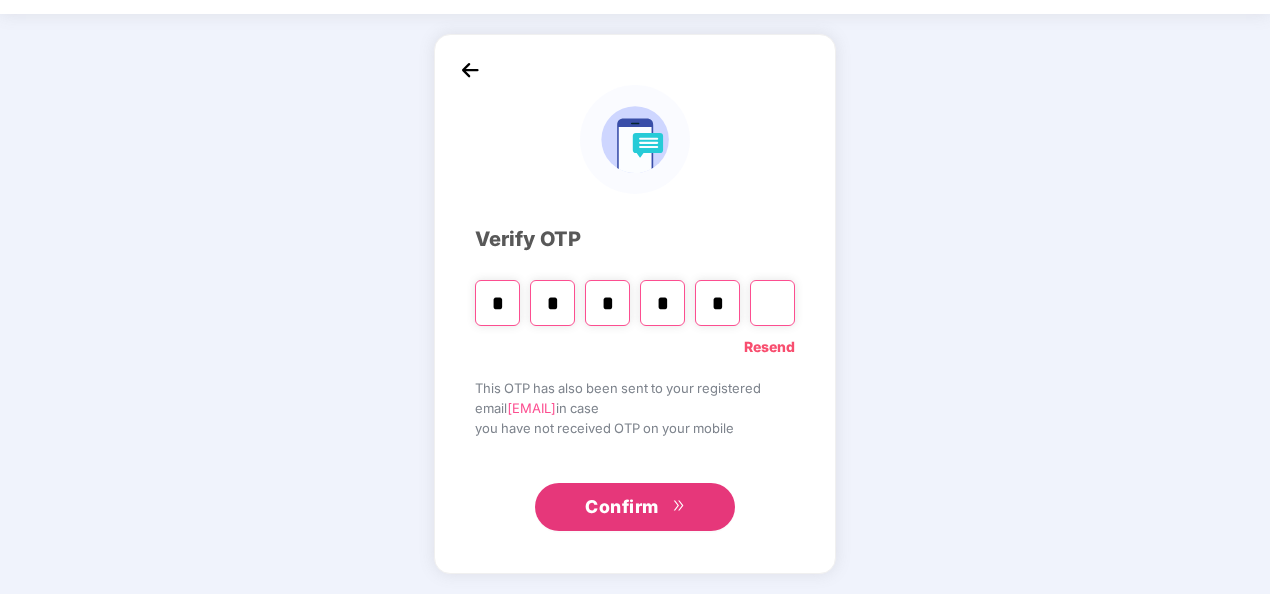type on "*" 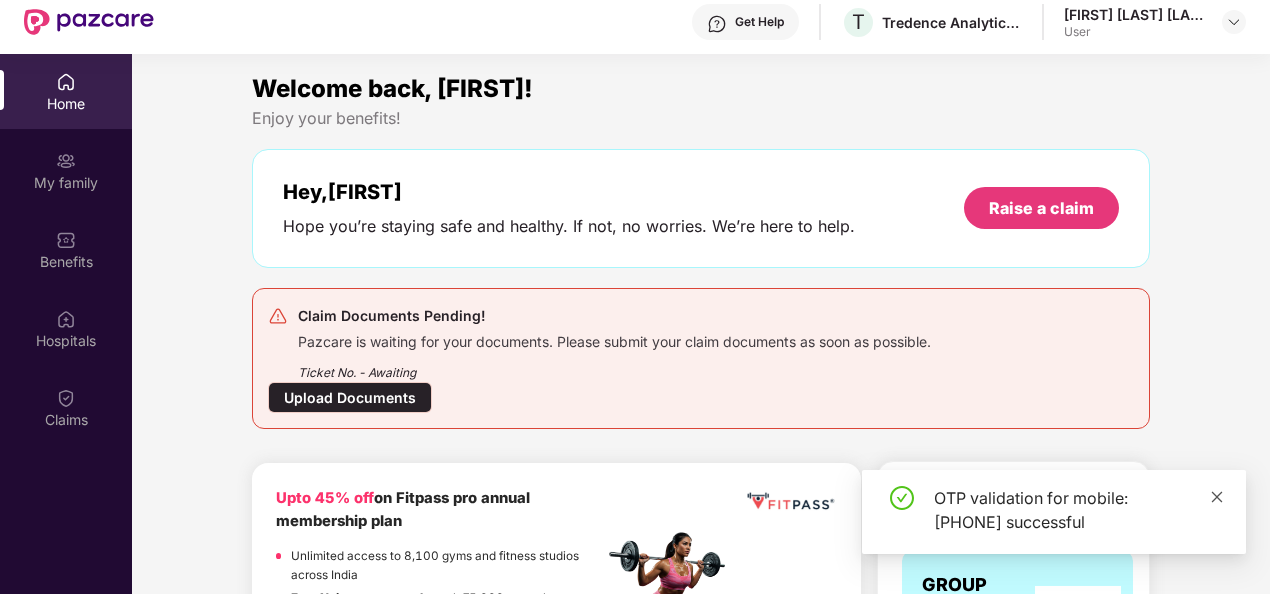 click 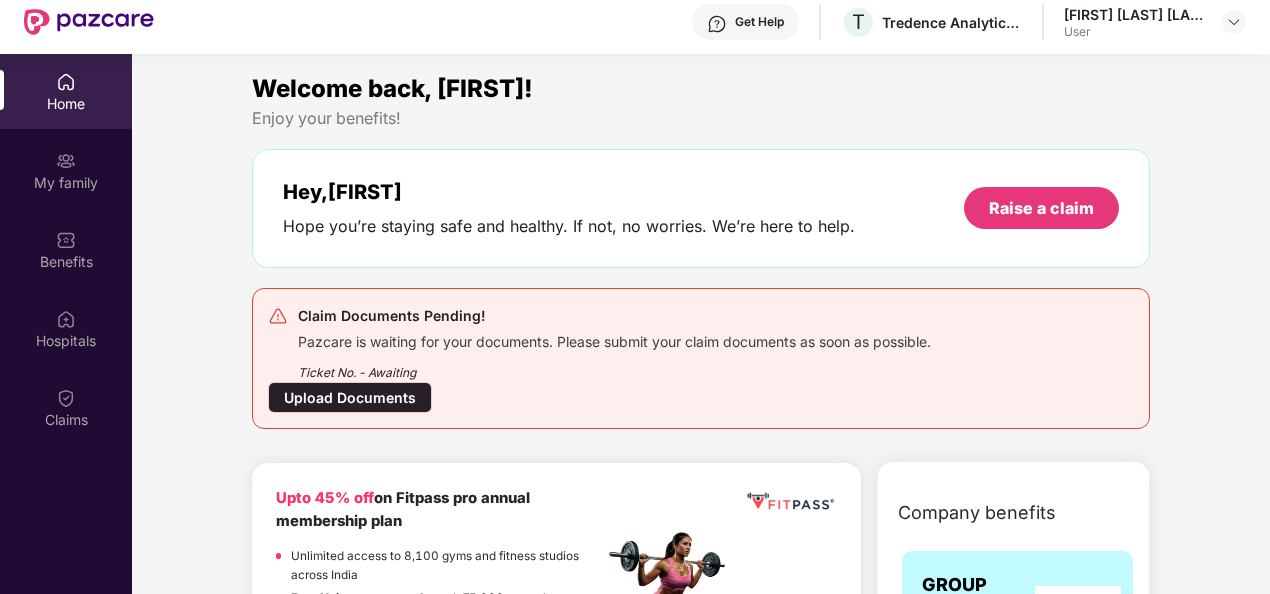 click on "Upload Documents" at bounding box center (350, 397) 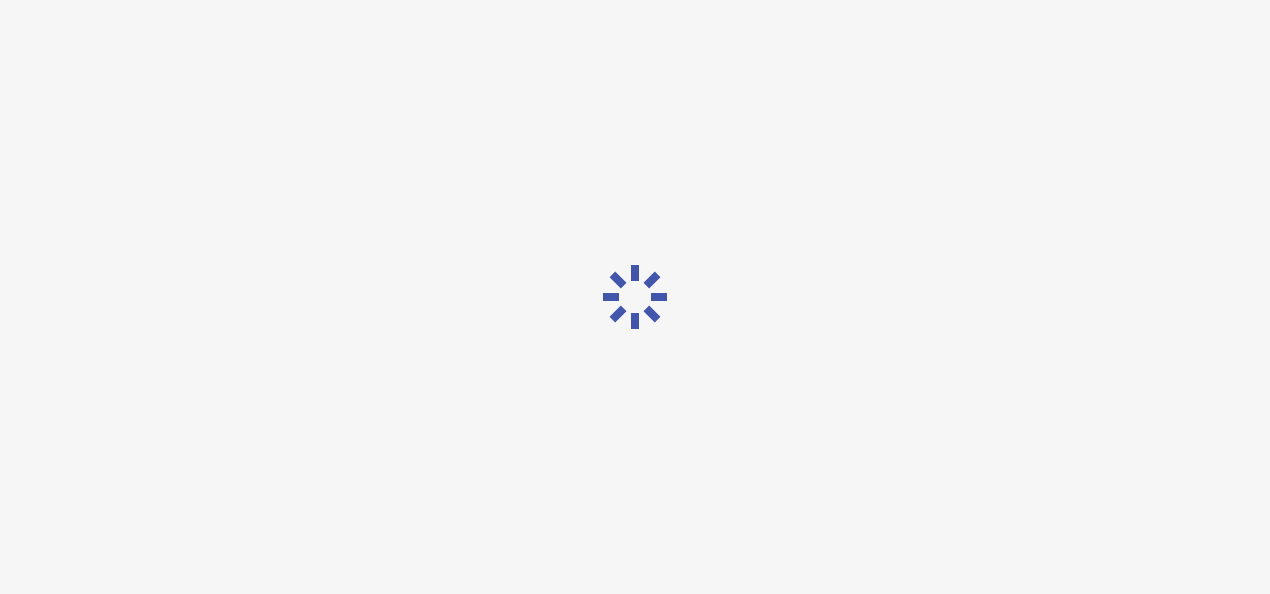 scroll, scrollTop: 0, scrollLeft: 0, axis: both 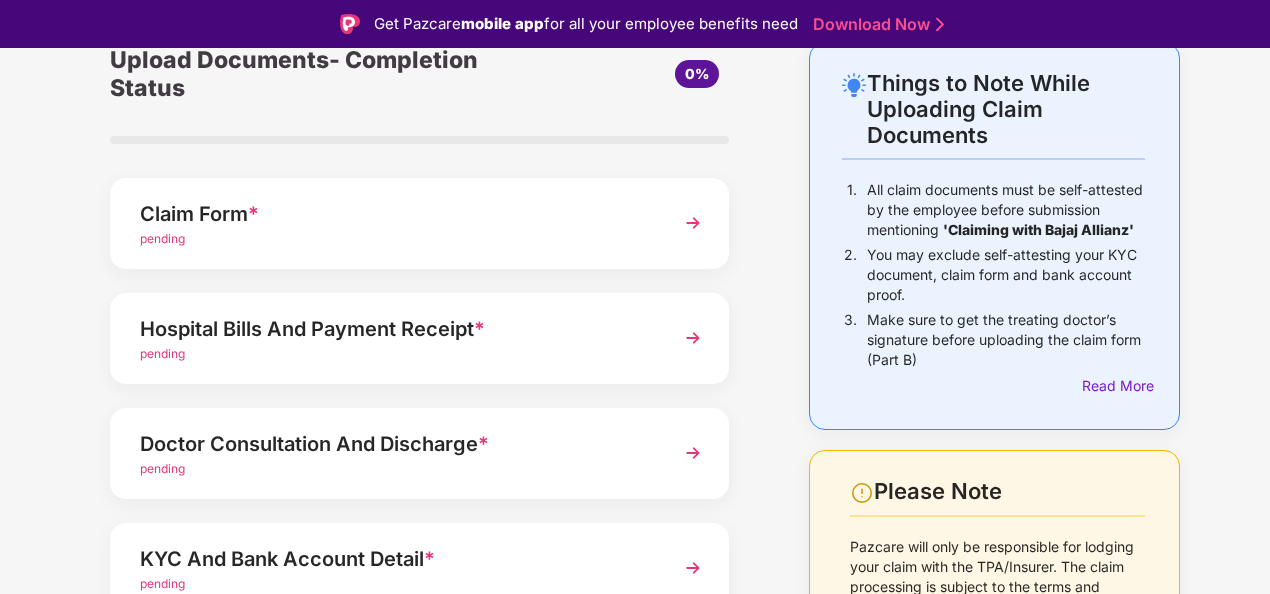 click at bounding box center (693, 338) 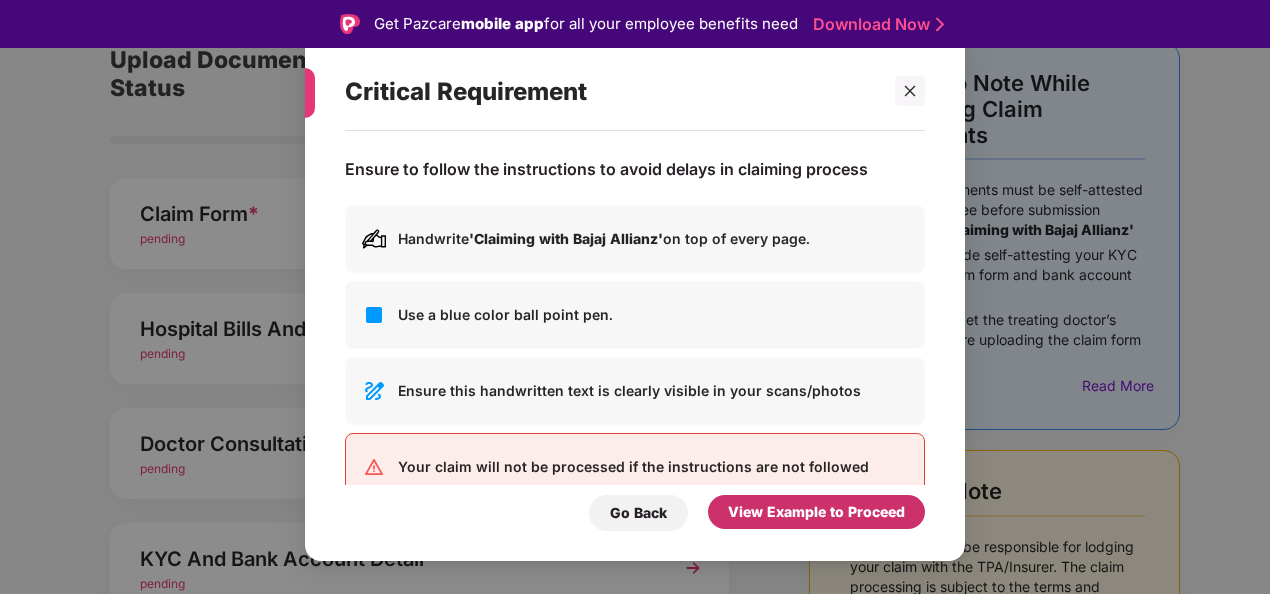 click on "View Example to Proceed" at bounding box center [816, 512] 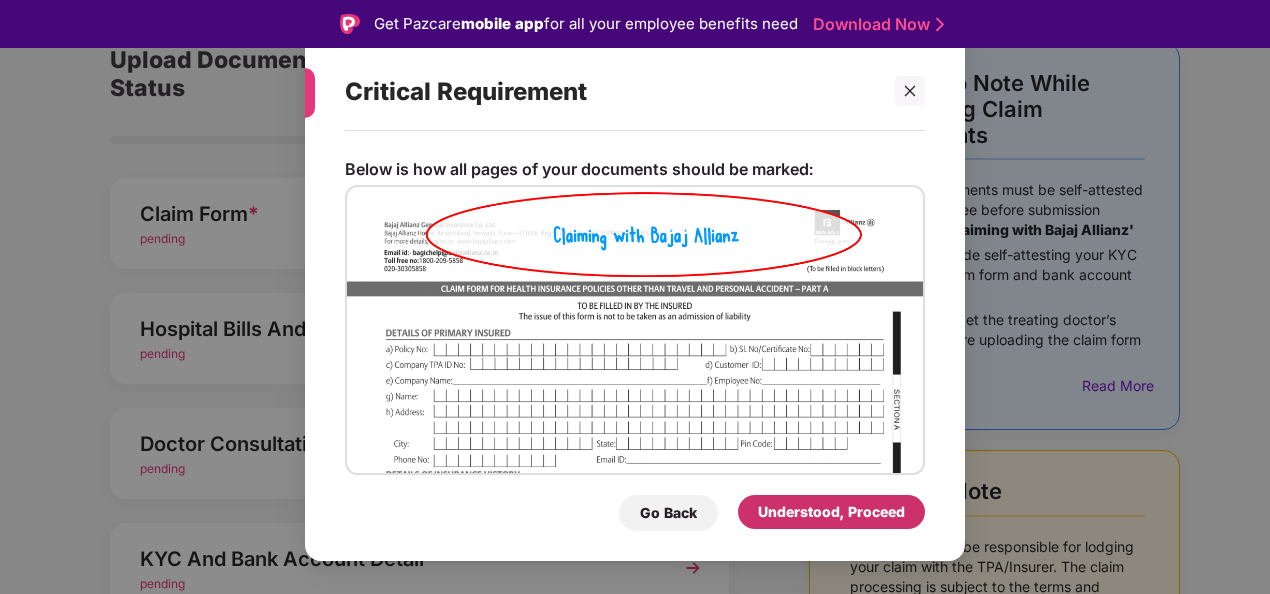 click on "Understood, Proceed" at bounding box center [831, 512] 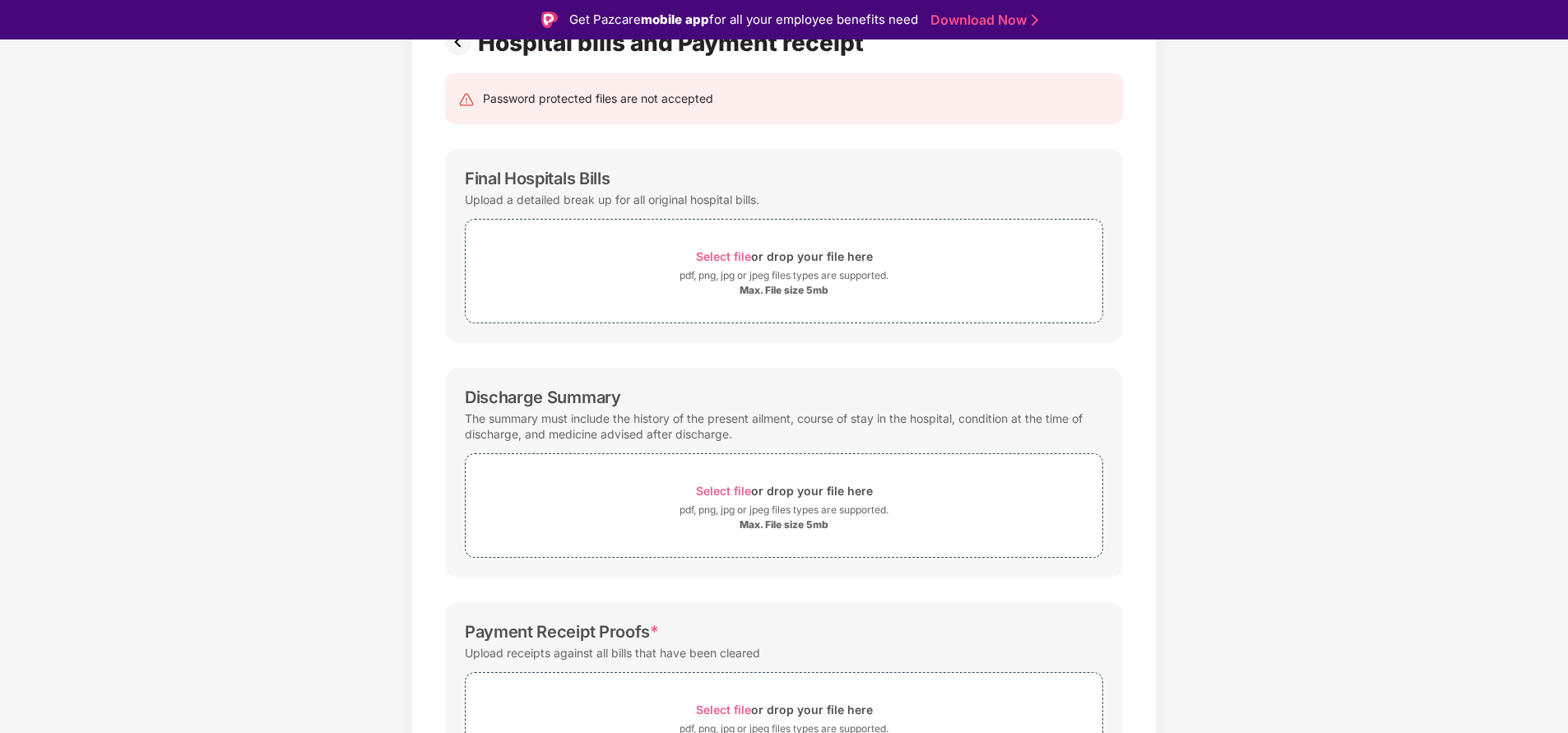 scroll, scrollTop: 0, scrollLeft: 0, axis: both 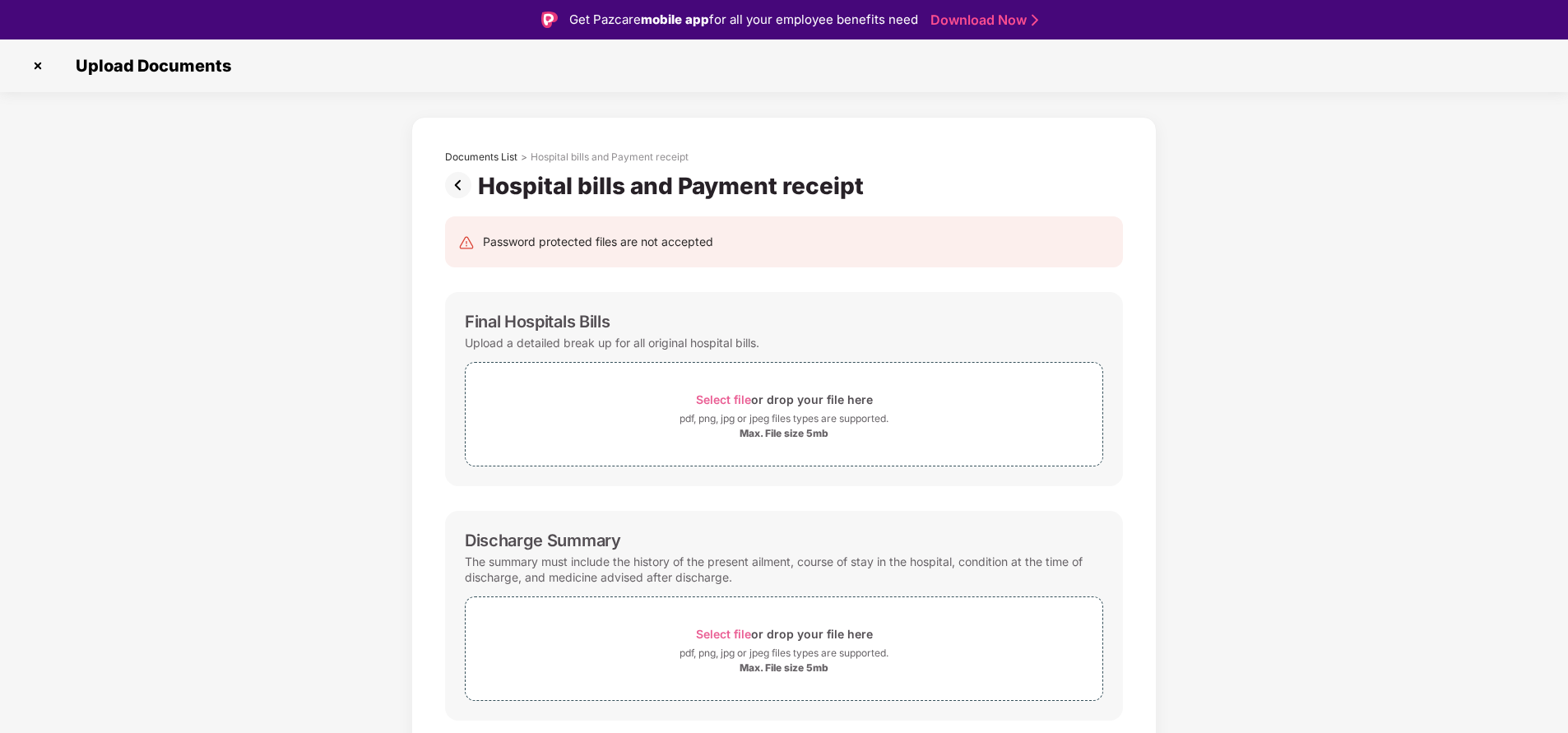 click at bounding box center [38, 66] 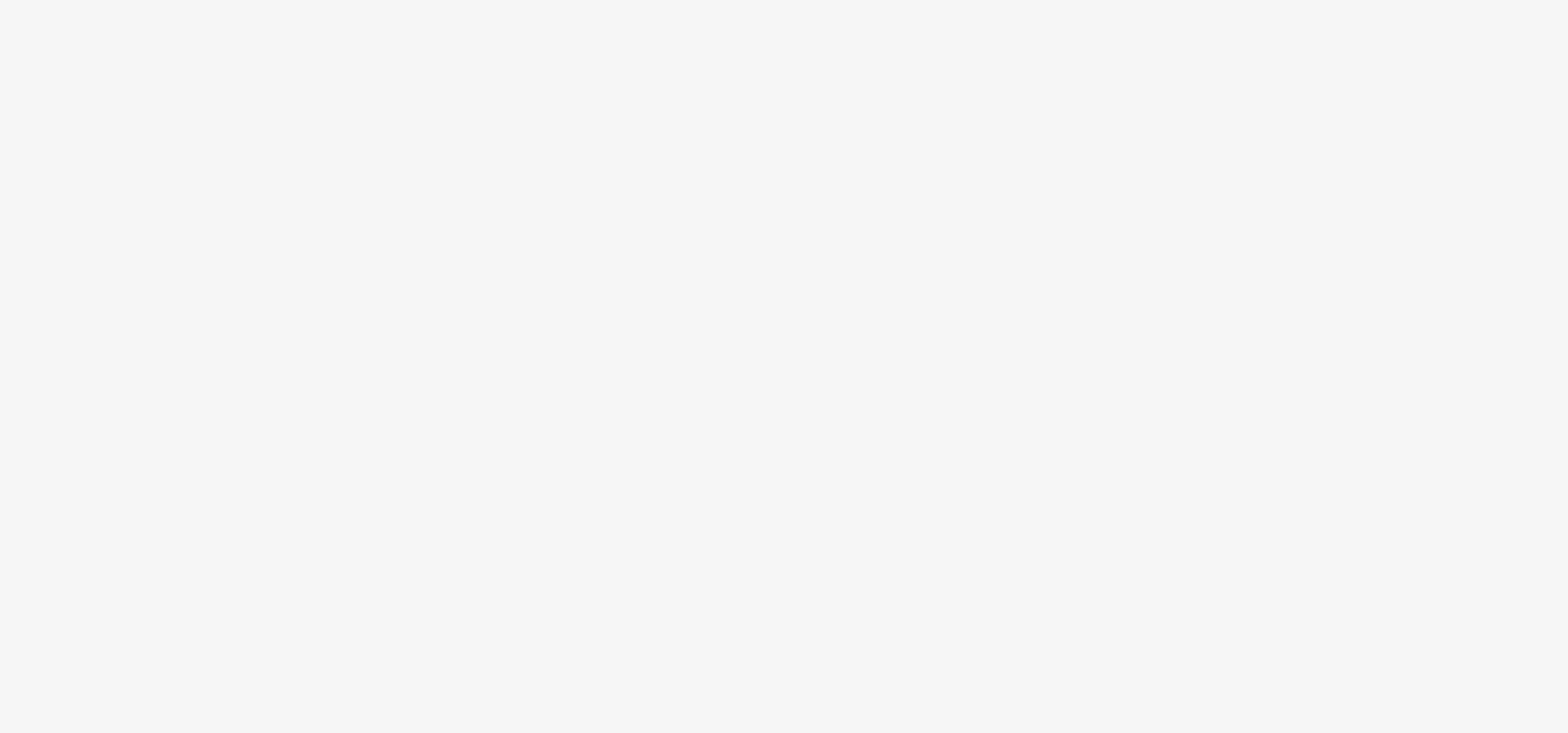 scroll, scrollTop: 0, scrollLeft: 0, axis: both 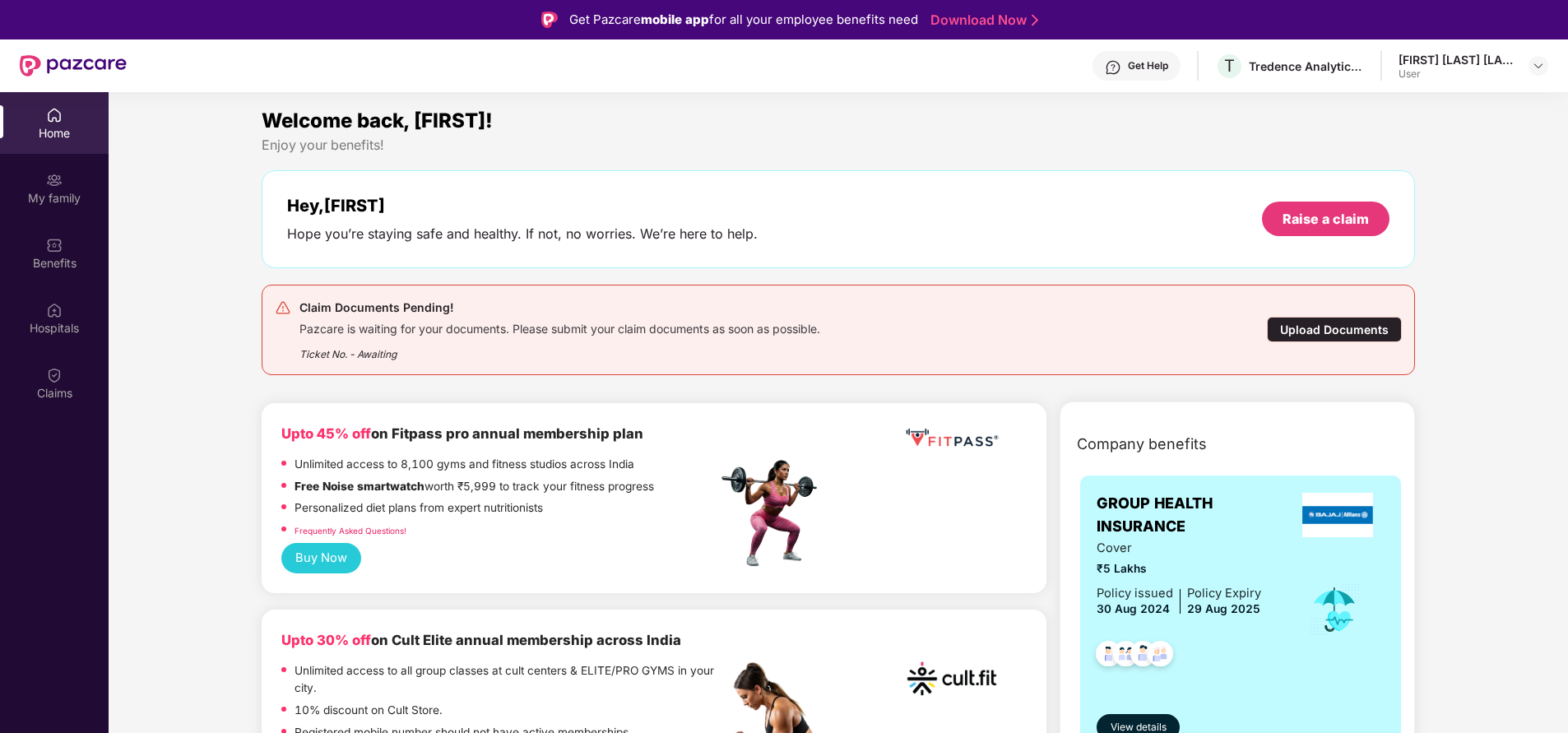 click on "Upload Documents" at bounding box center [1334, 329] 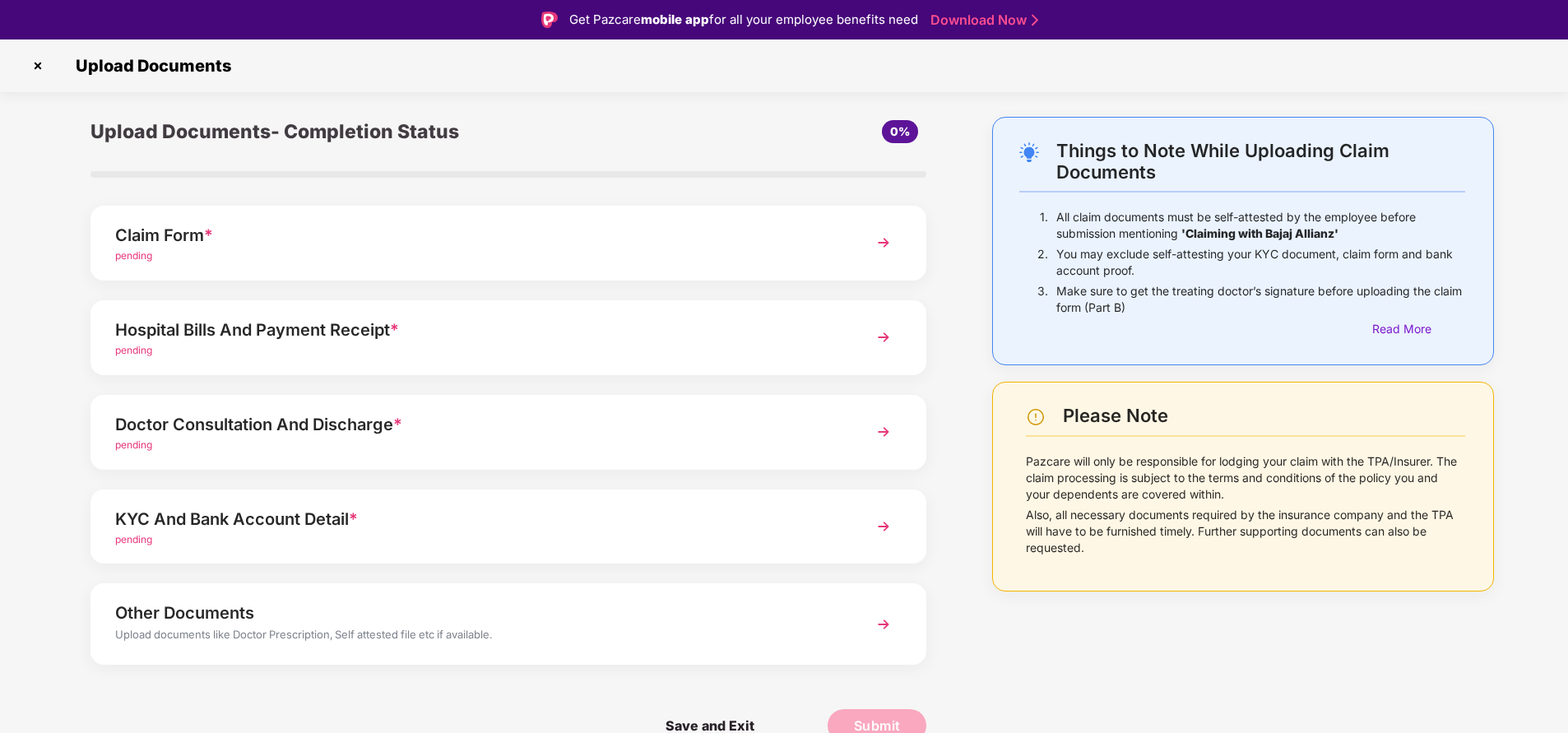 click at bounding box center (884, 432) 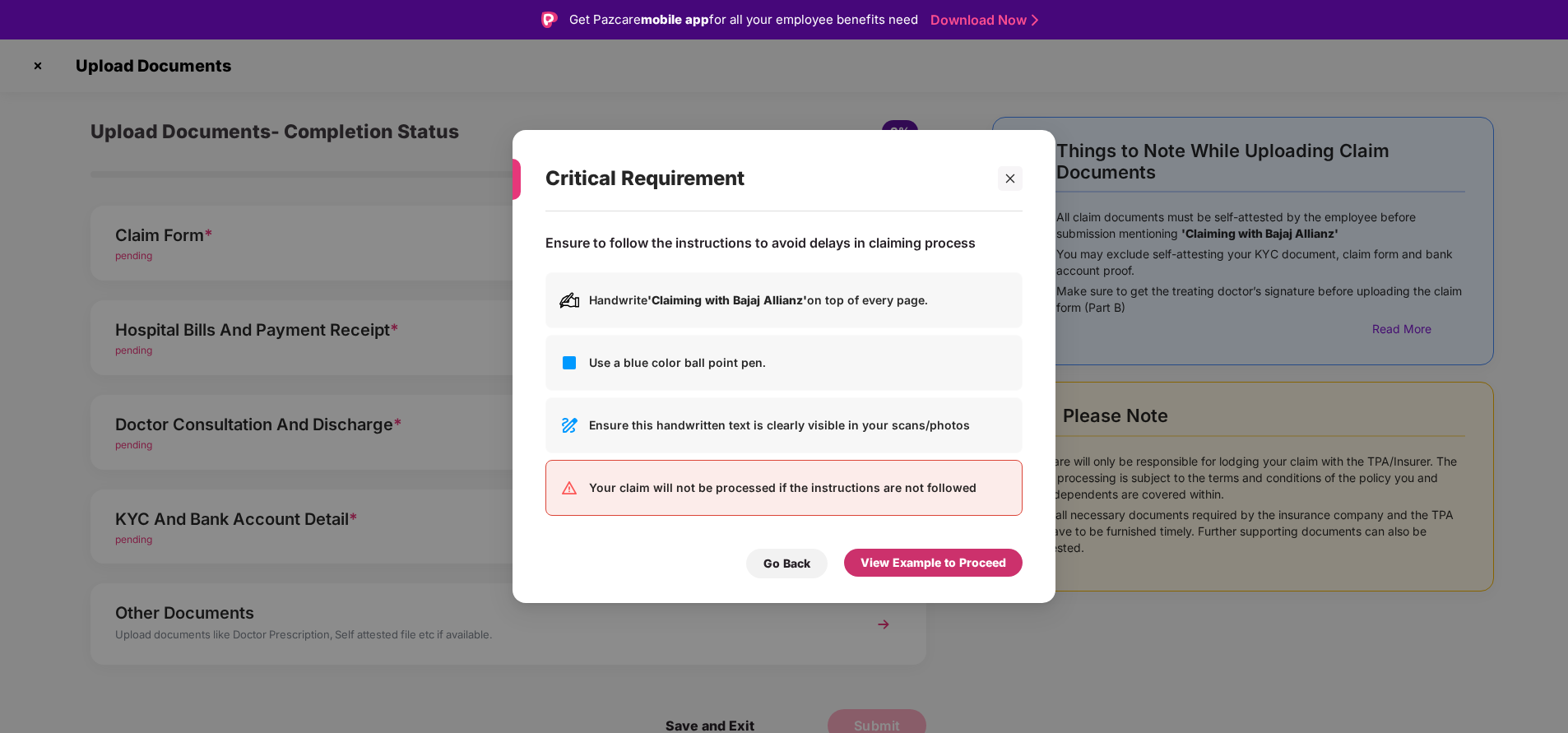 click on "View Example to Proceed" at bounding box center (933, 563) 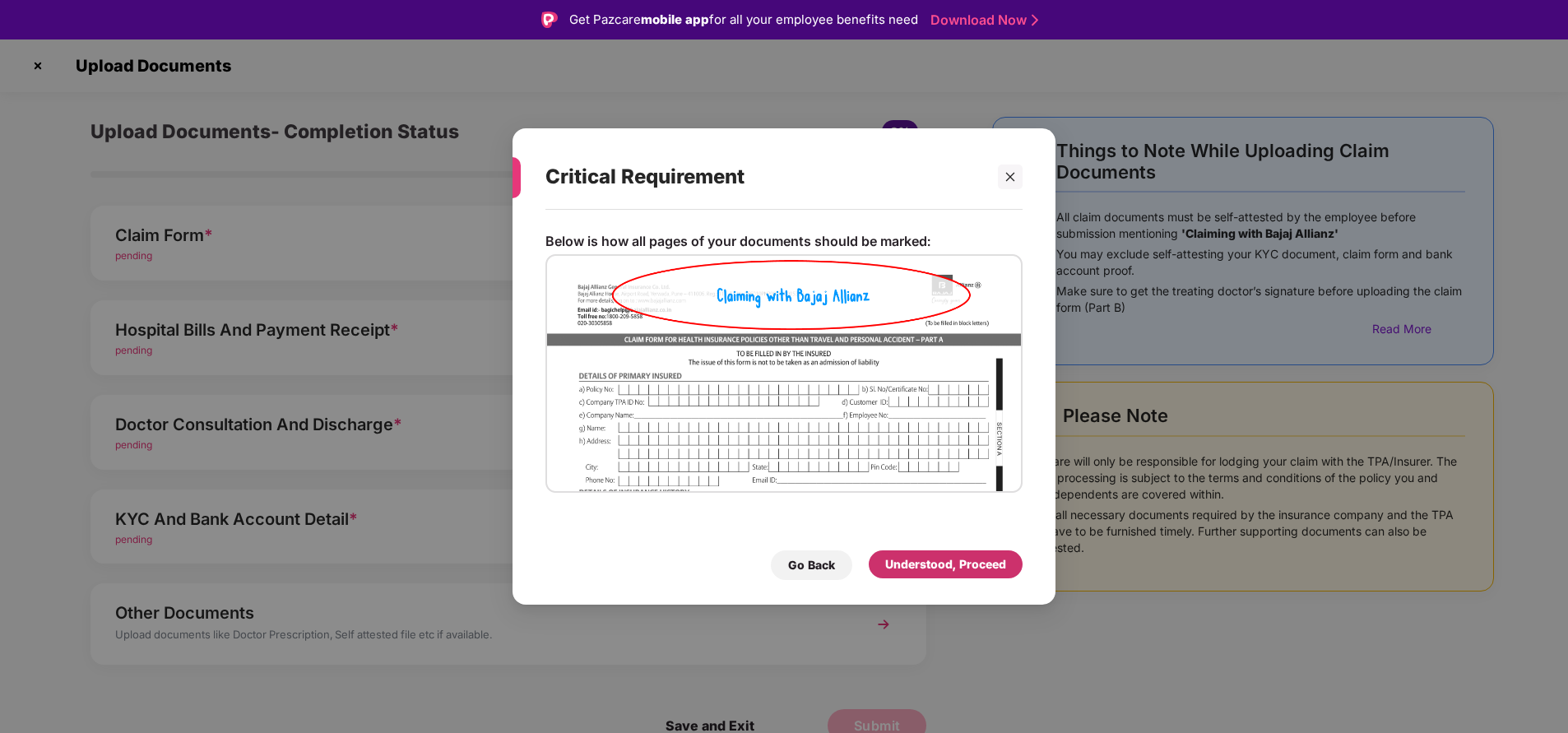 click on "Understood, Proceed" at bounding box center (945, 564) 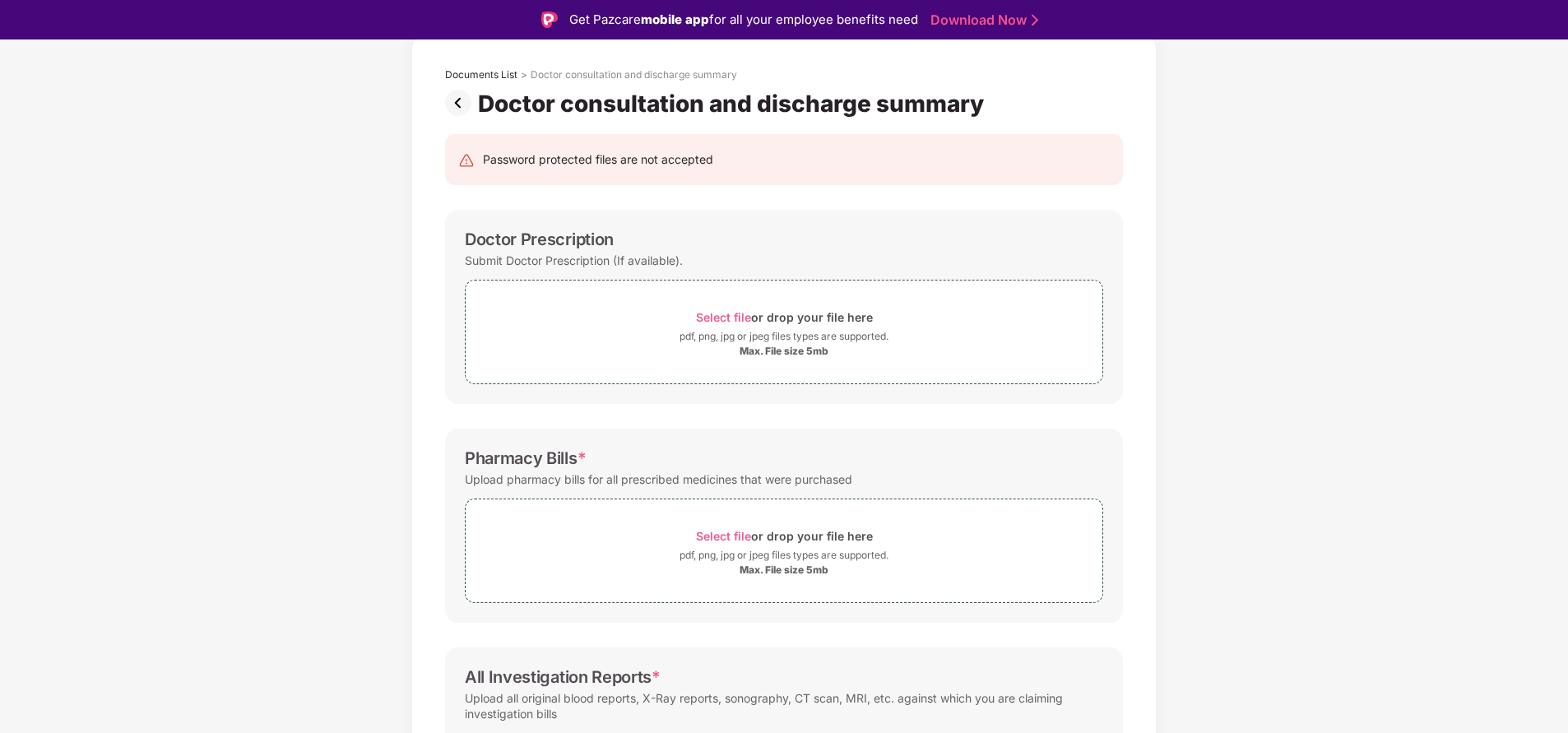 scroll, scrollTop: 0, scrollLeft: 0, axis: both 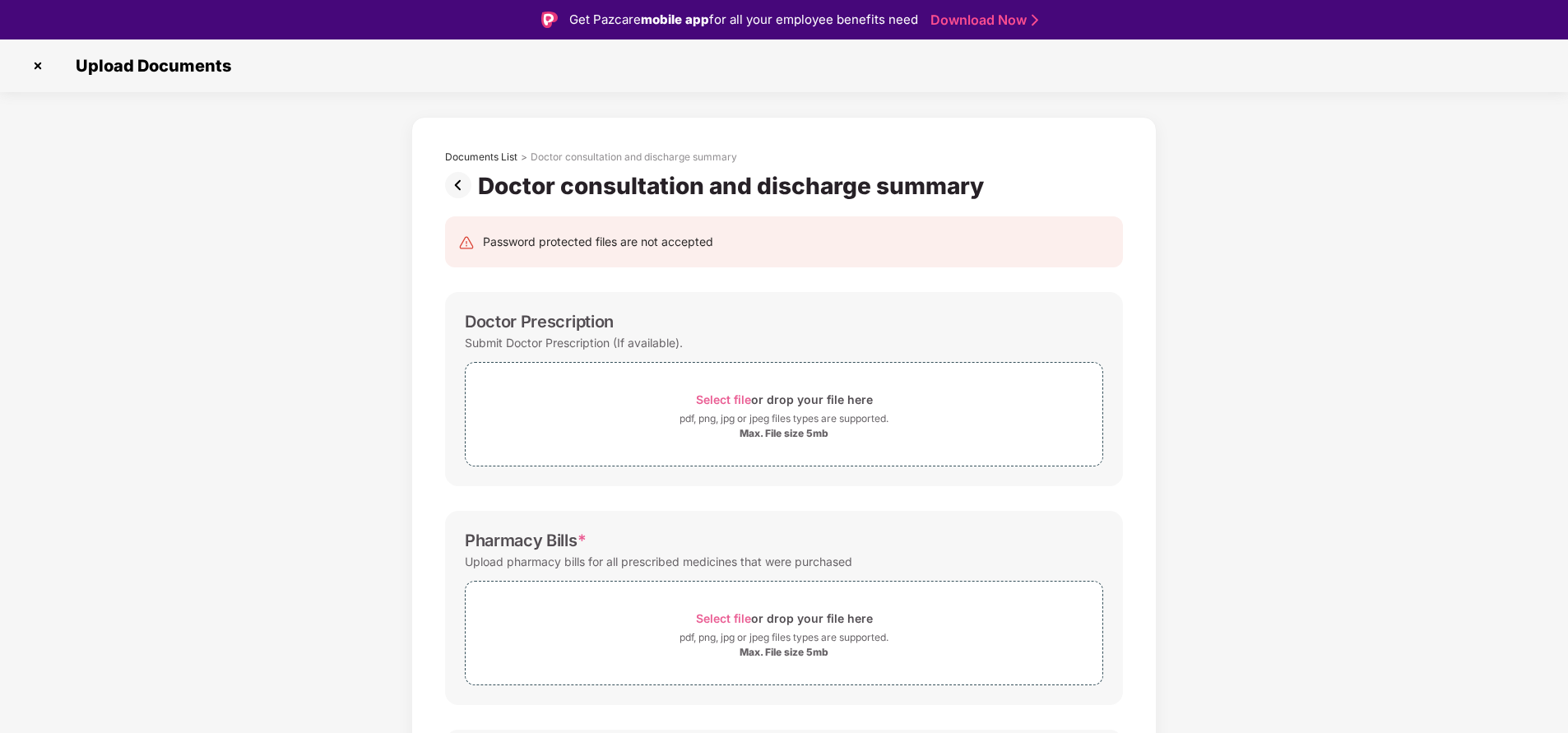 click at bounding box center (462, 185) 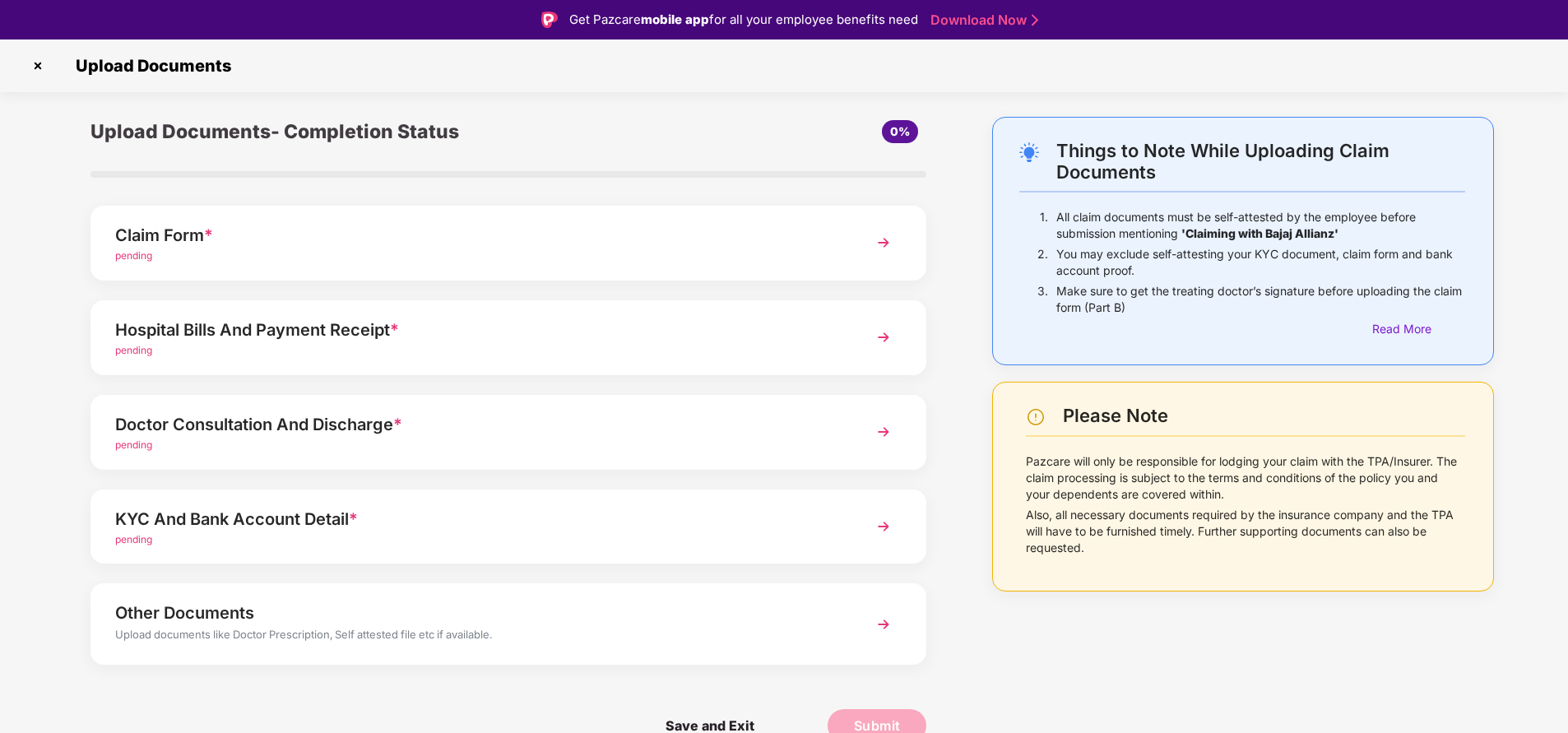 scroll, scrollTop: 39, scrollLeft: 0, axis: vertical 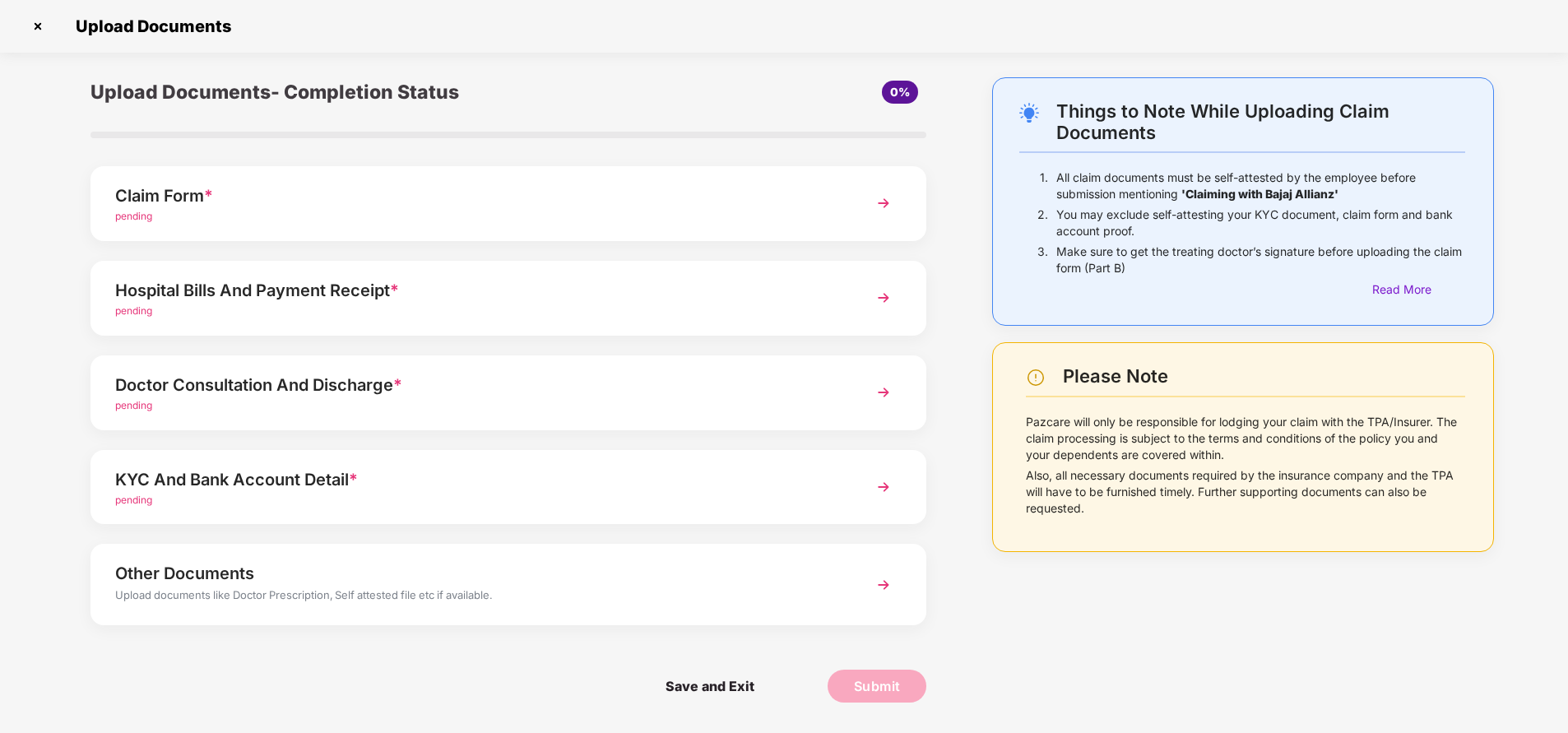 click on "Doctor Consultation And Discharge * pending" at bounding box center (508, 392) 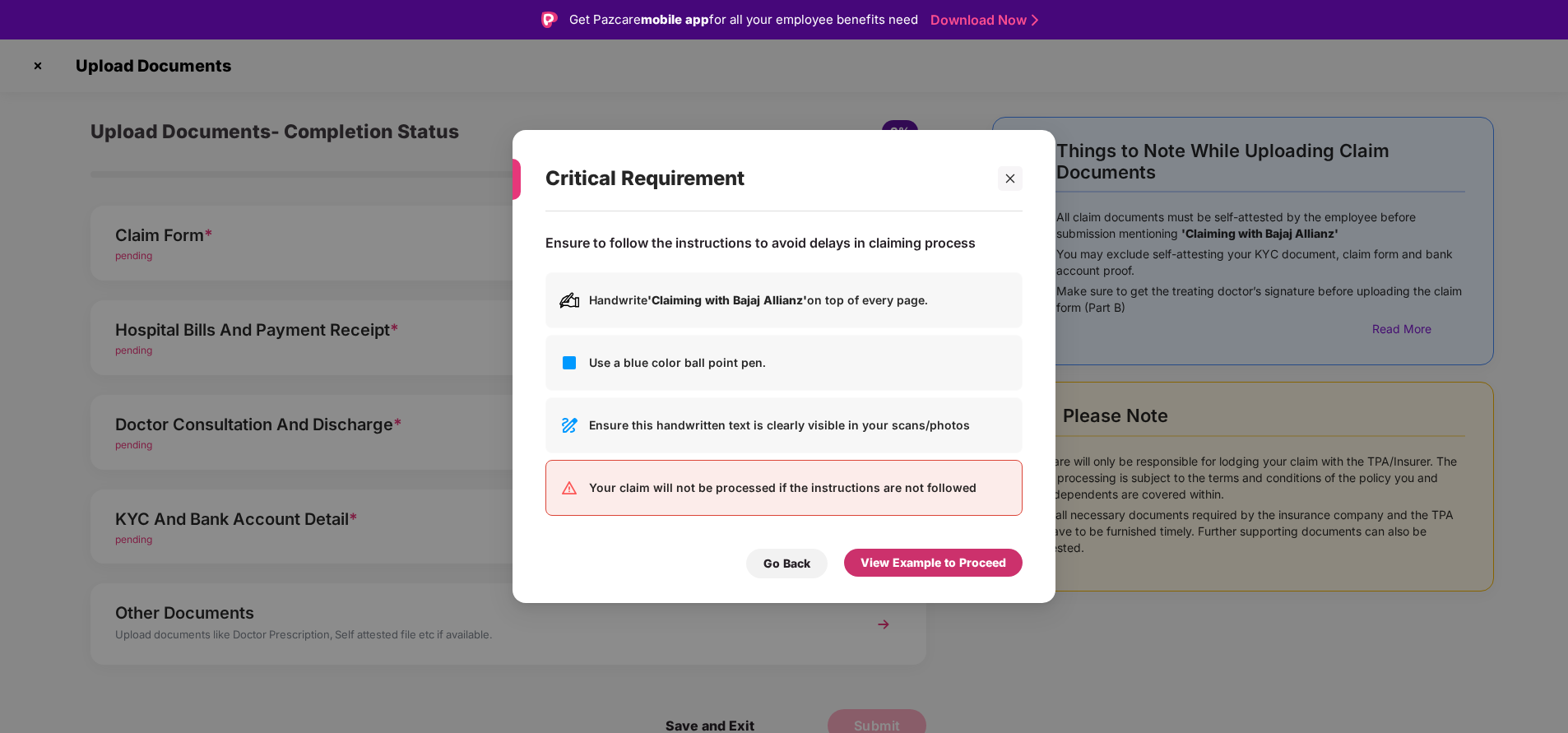 click on "View Example to Proceed" at bounding box center (933, 563) 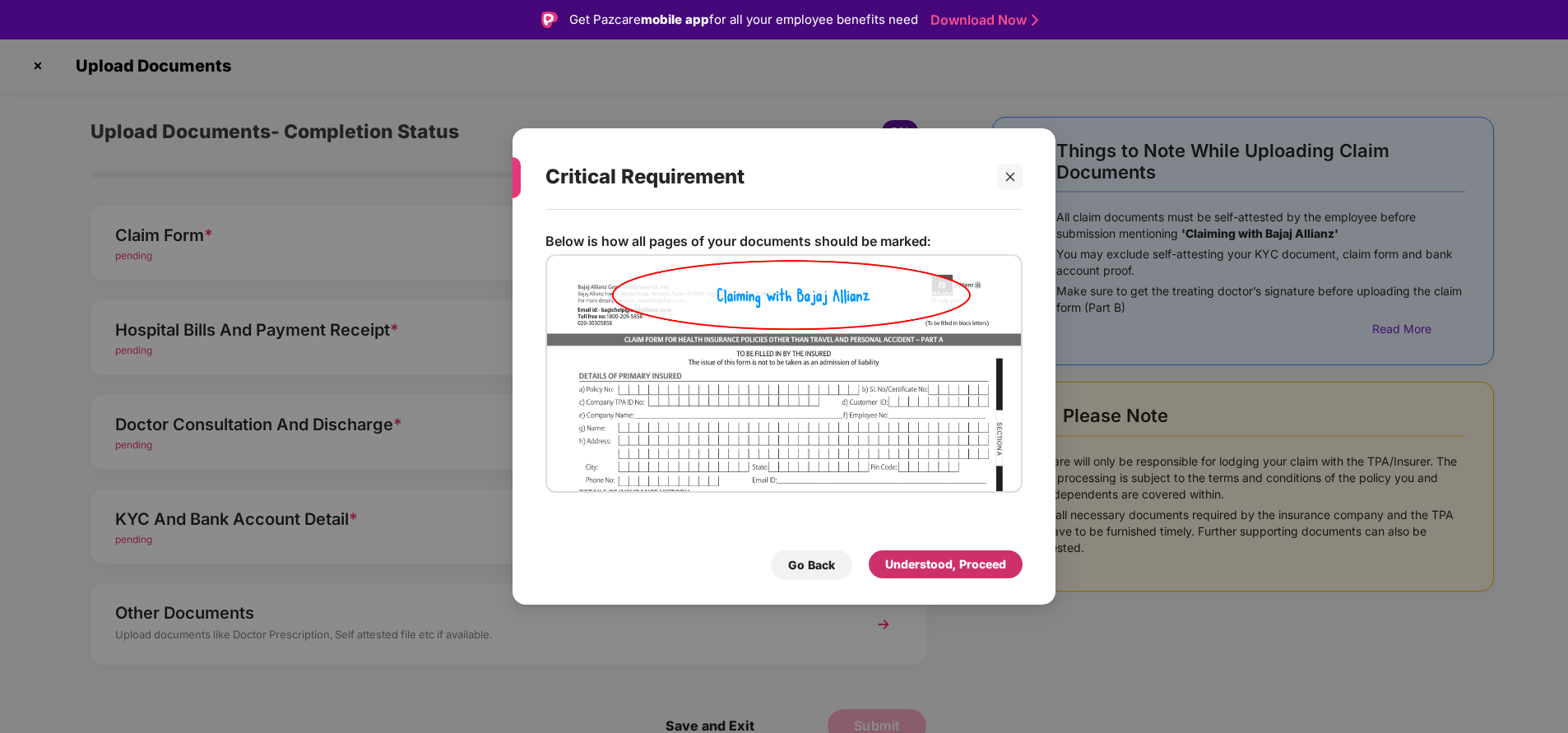 click on "Understood, Proceed" at bounding box center (945, 564) 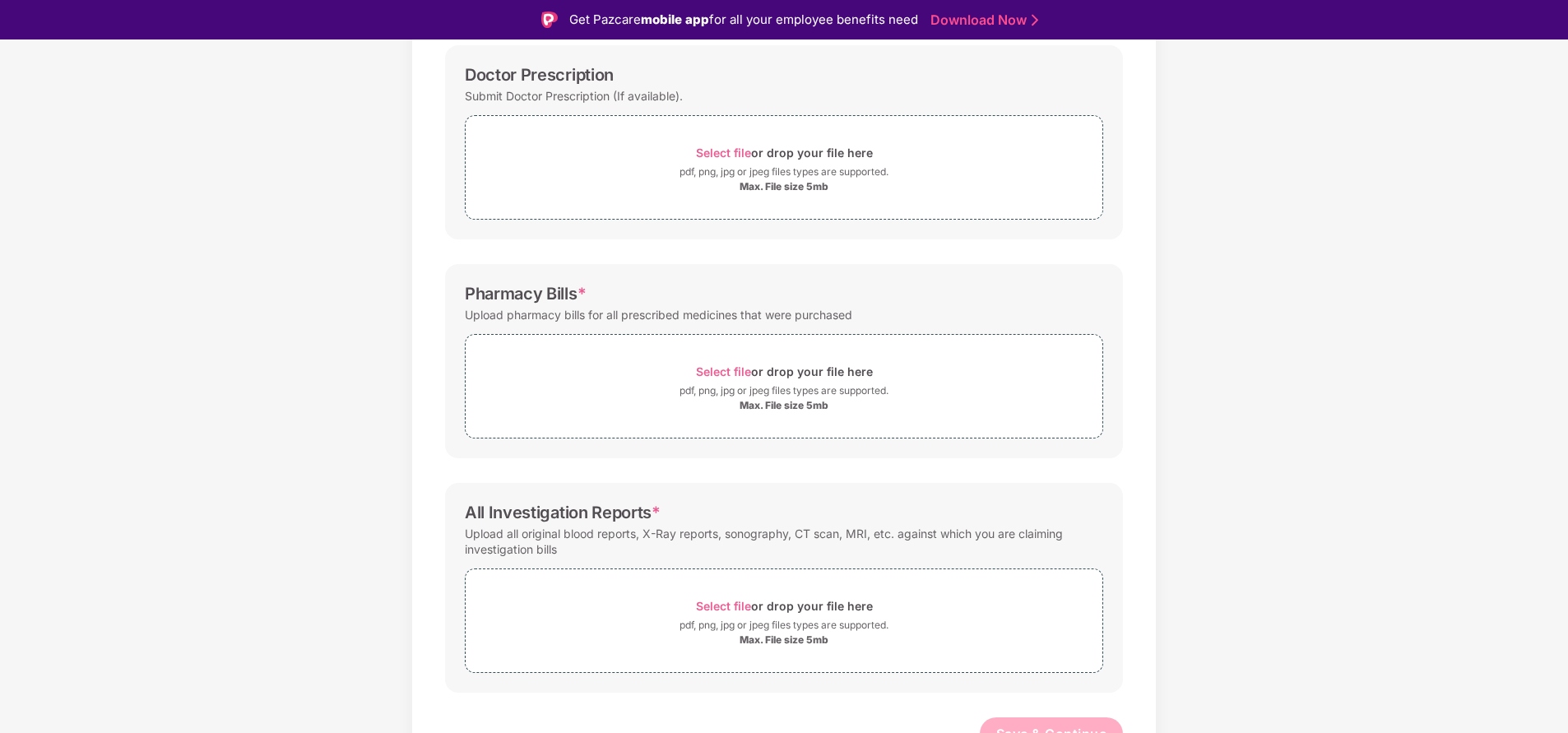 scroll, scrollTop: 0, scrollLeft: 0, axis: both 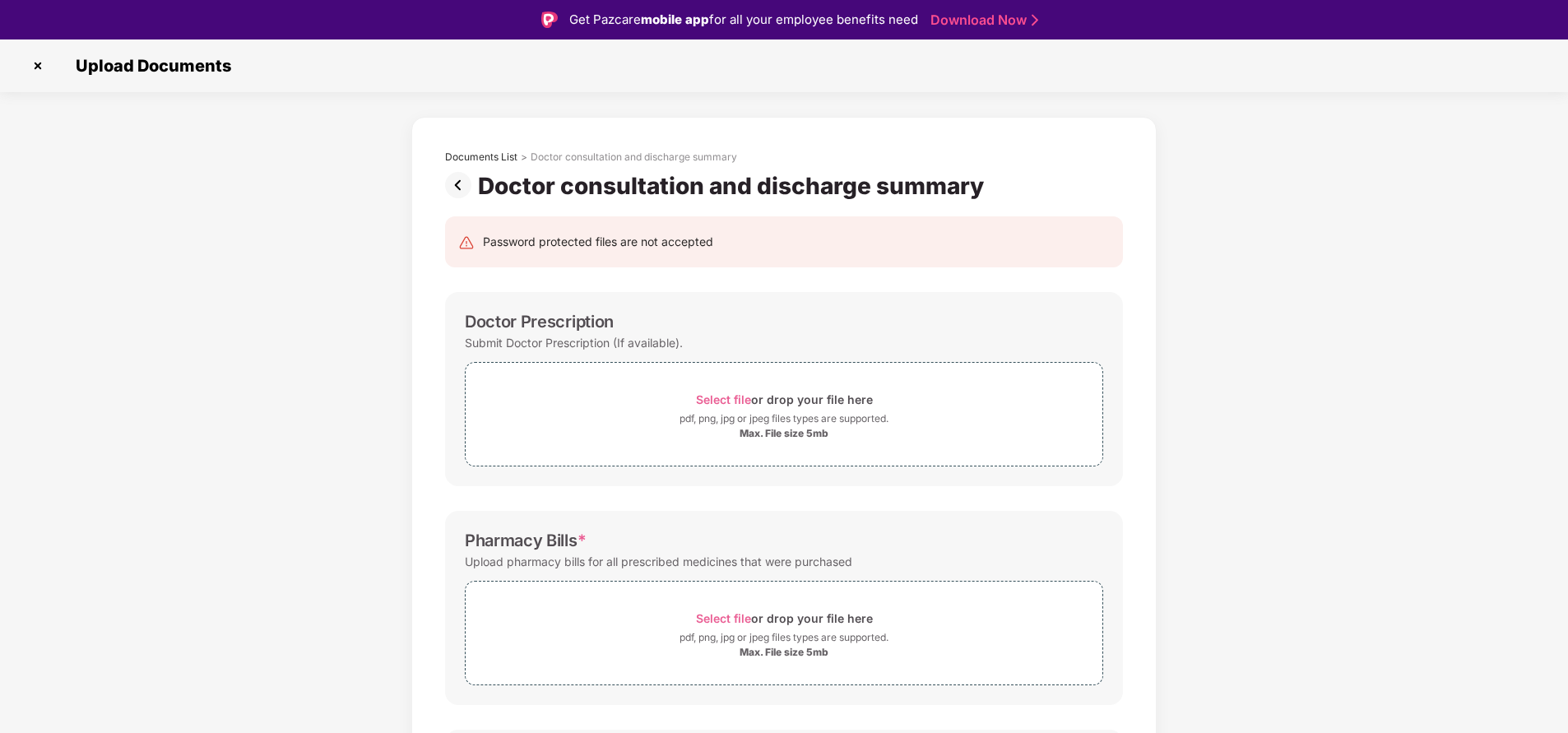 click at bounding box center [462, 185] 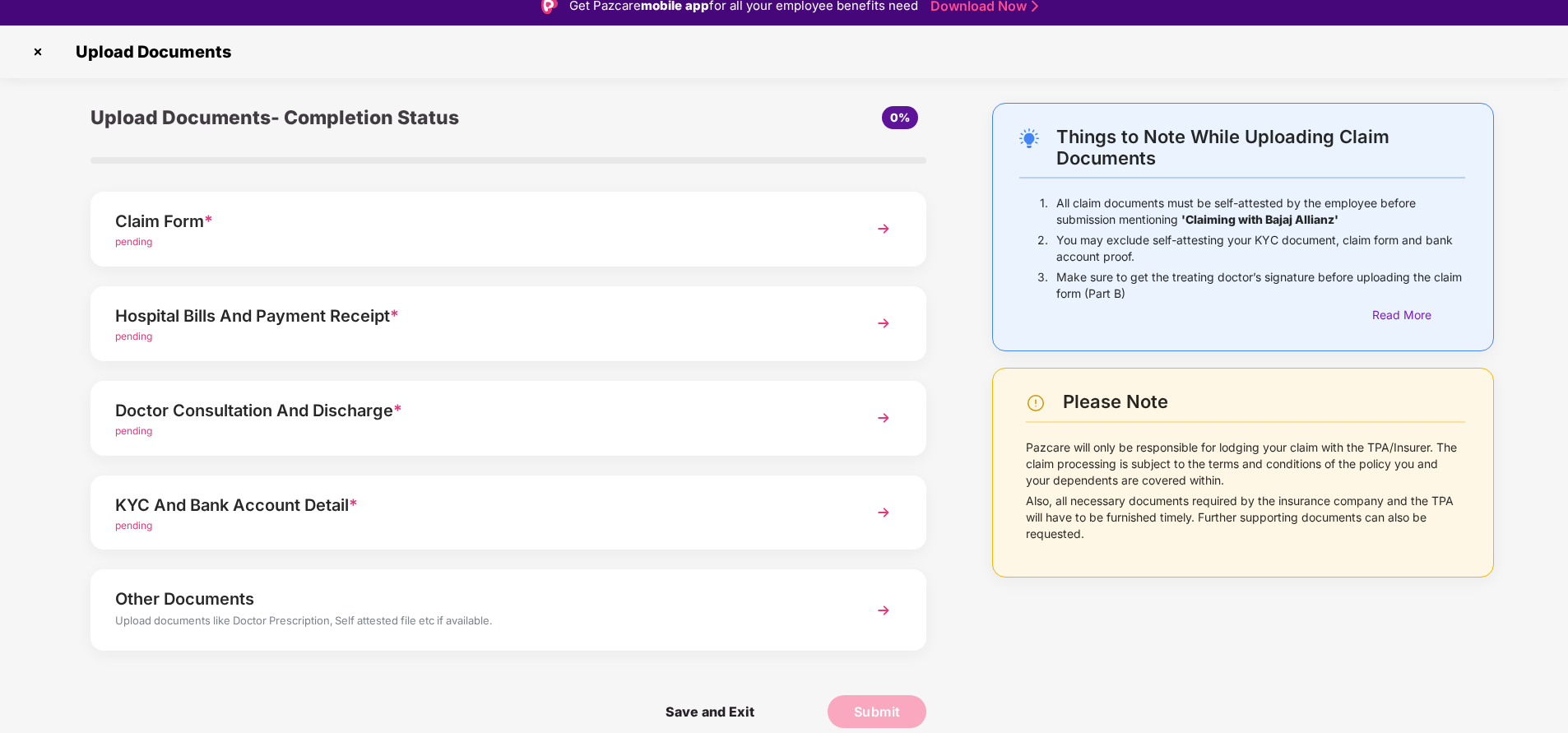 scroll, scrollTop: 39, scrollLeft: 0, axis: vertical 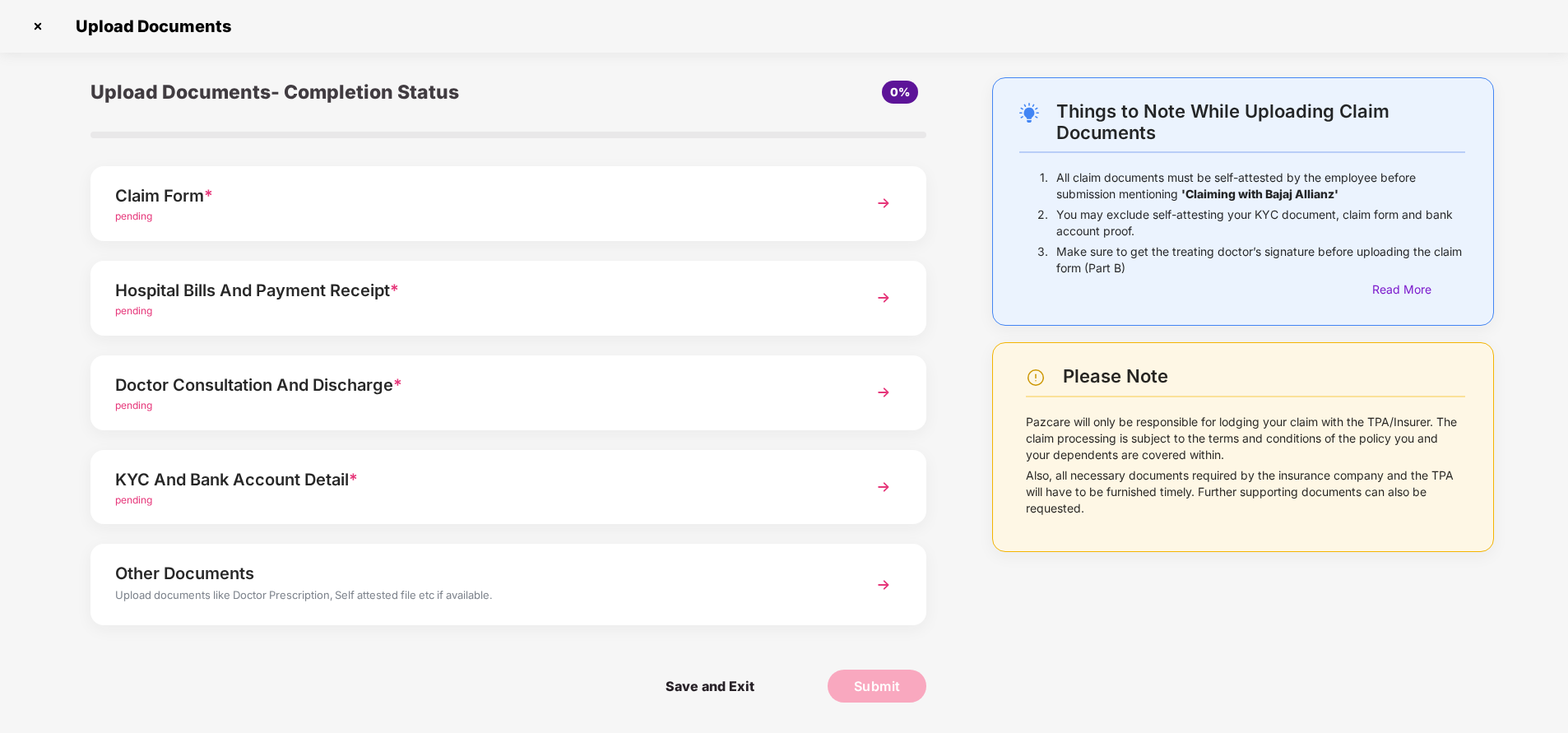 click at bounding box center (884, 487) 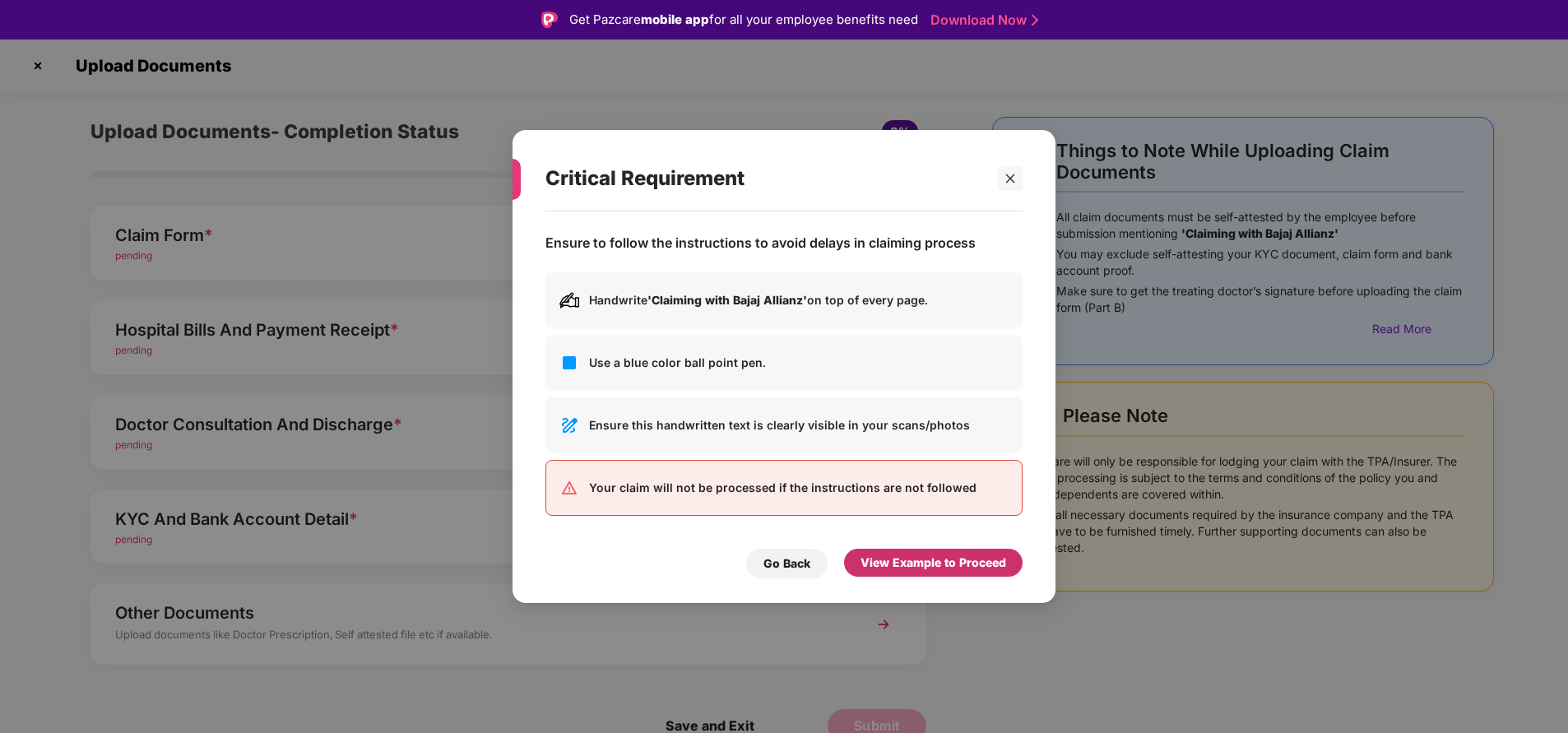 click on "View Example to Proceed" at bounding box center [933, 563] 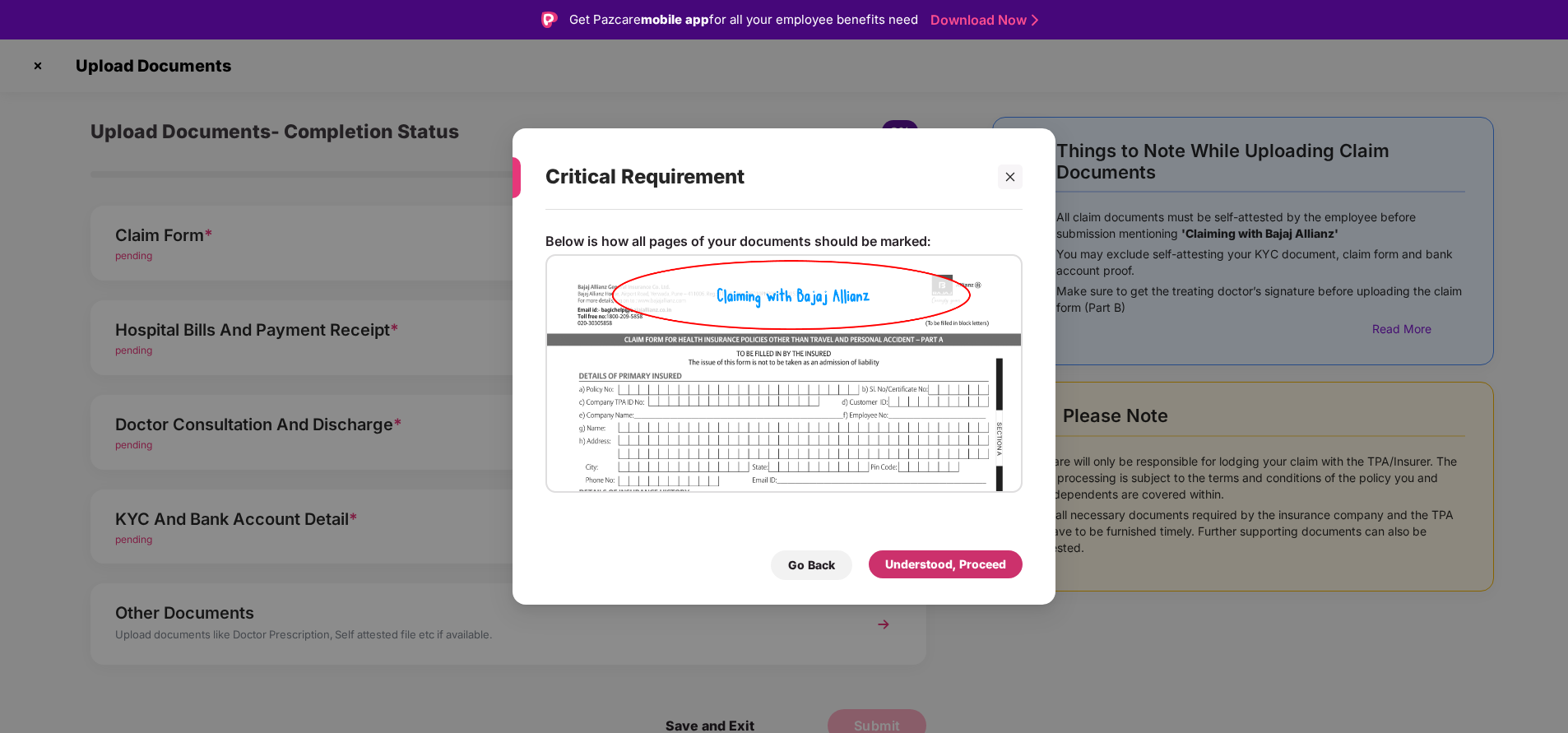click on "Understood, Proceed" at bounding box center (945, 564) 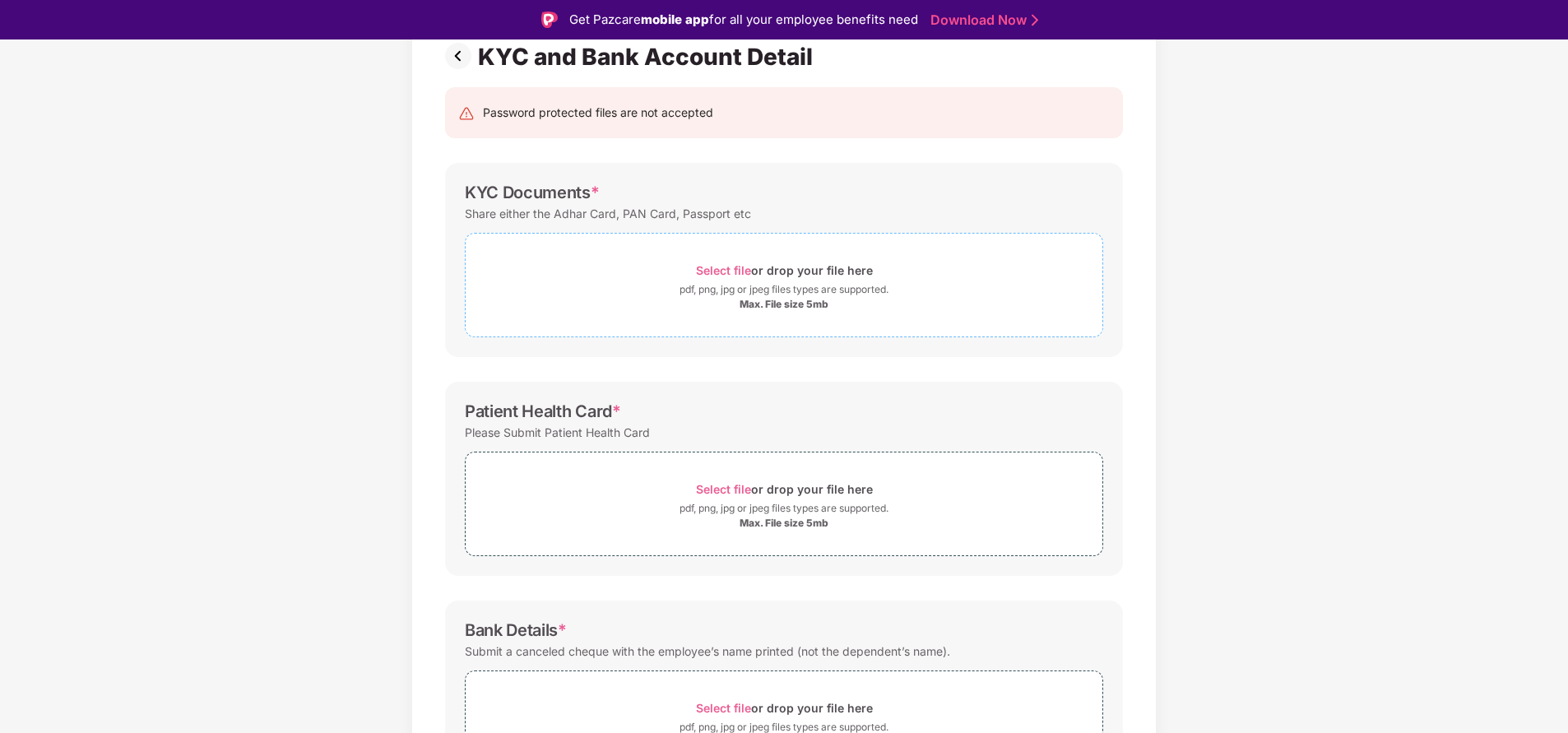 scroll, scrollTop: 0, scrollLeft: 0, axis: both 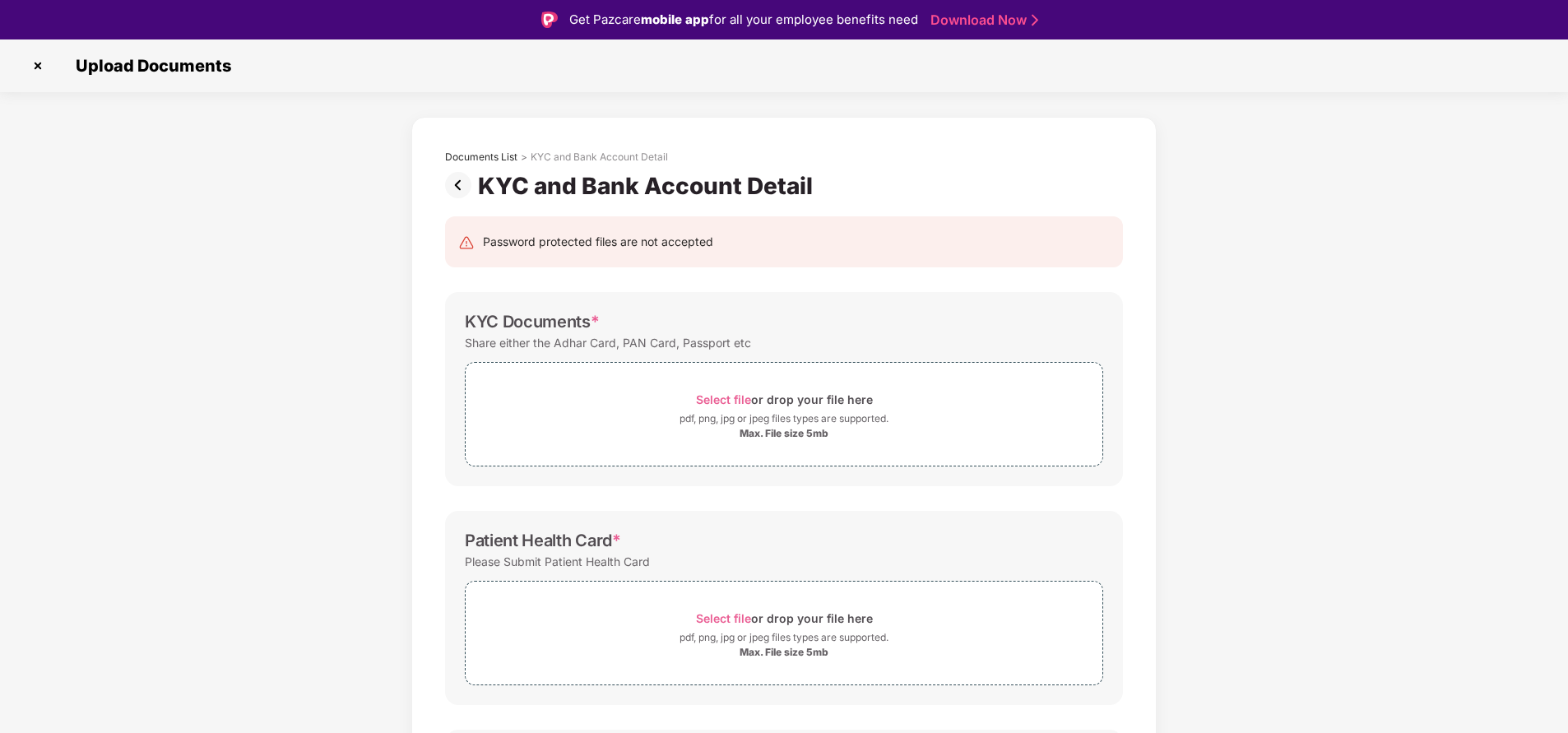 click at bounding box center (462, 185) 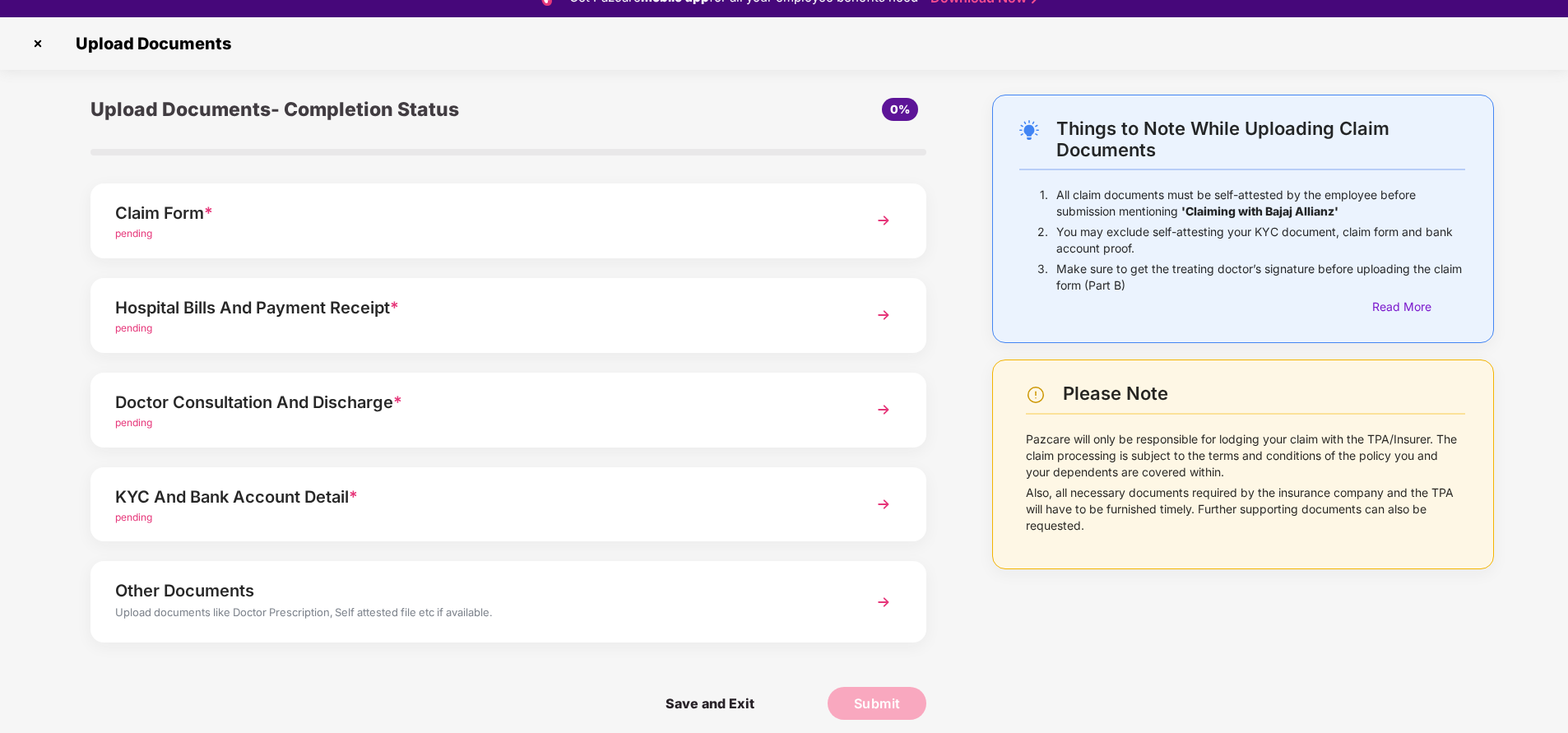 scroll, scrollTop: 39, scrollLeft: 0, axis: vertical 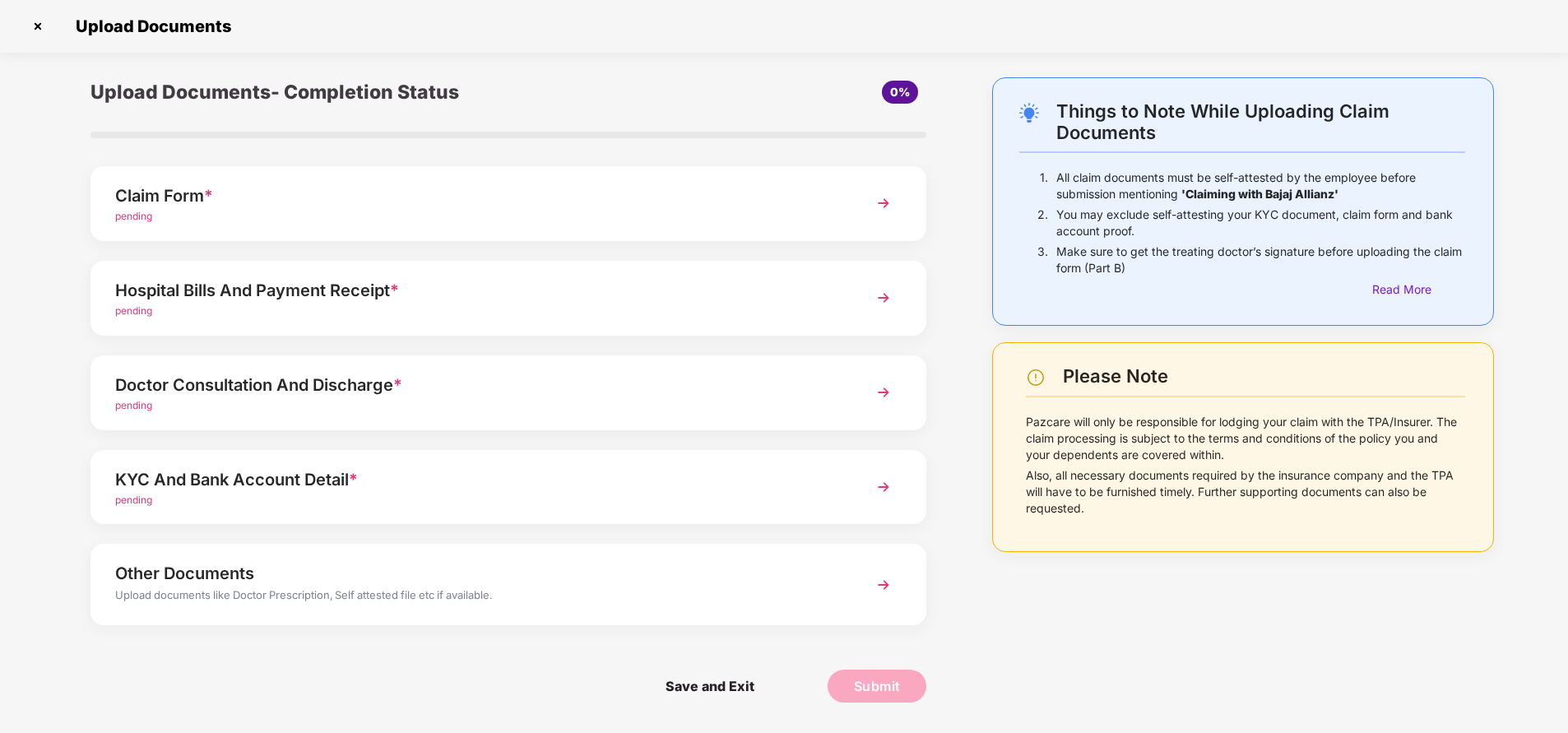 click at bounding box center (884, 585) 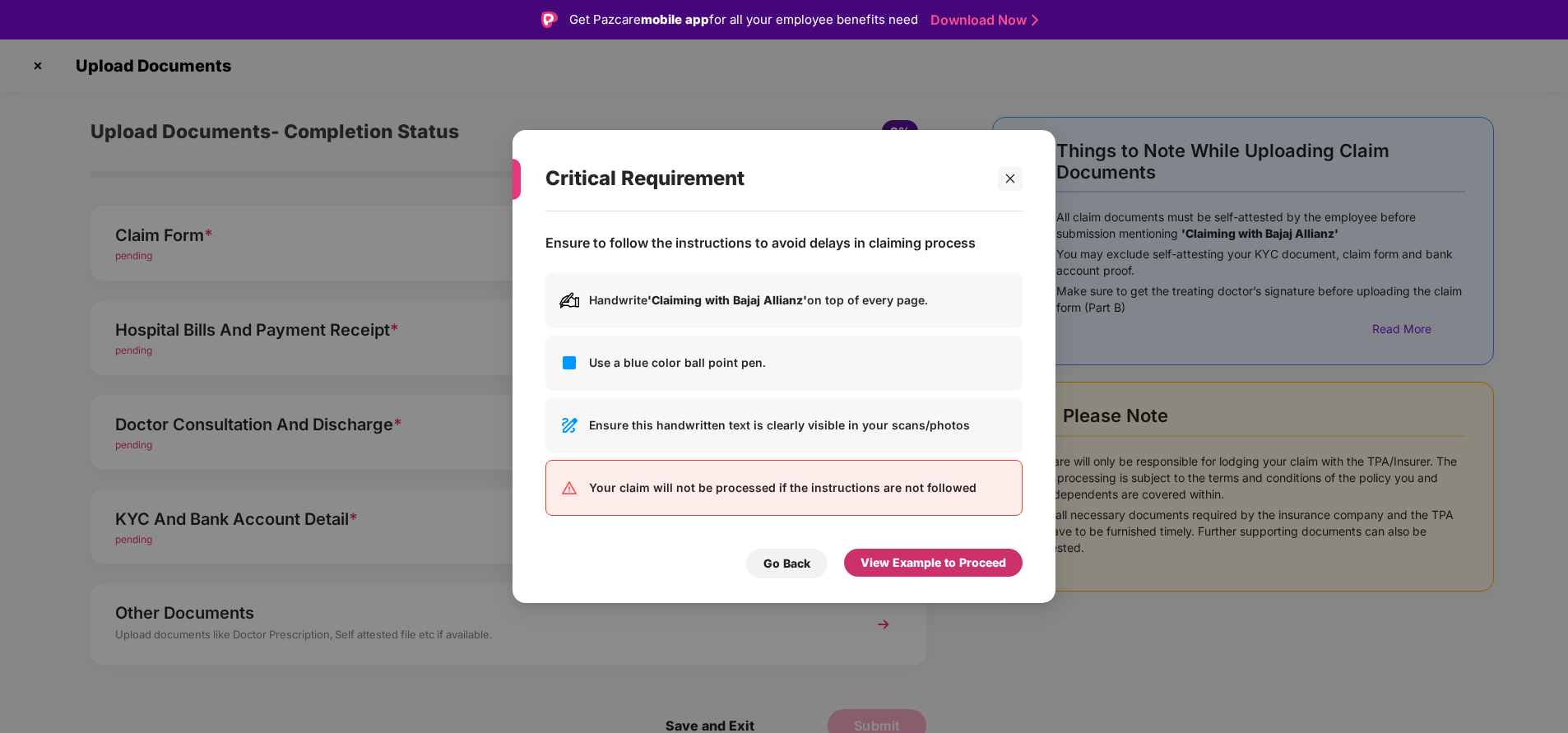 click on "View Example to Proceed" at bounding box center [933, 563] 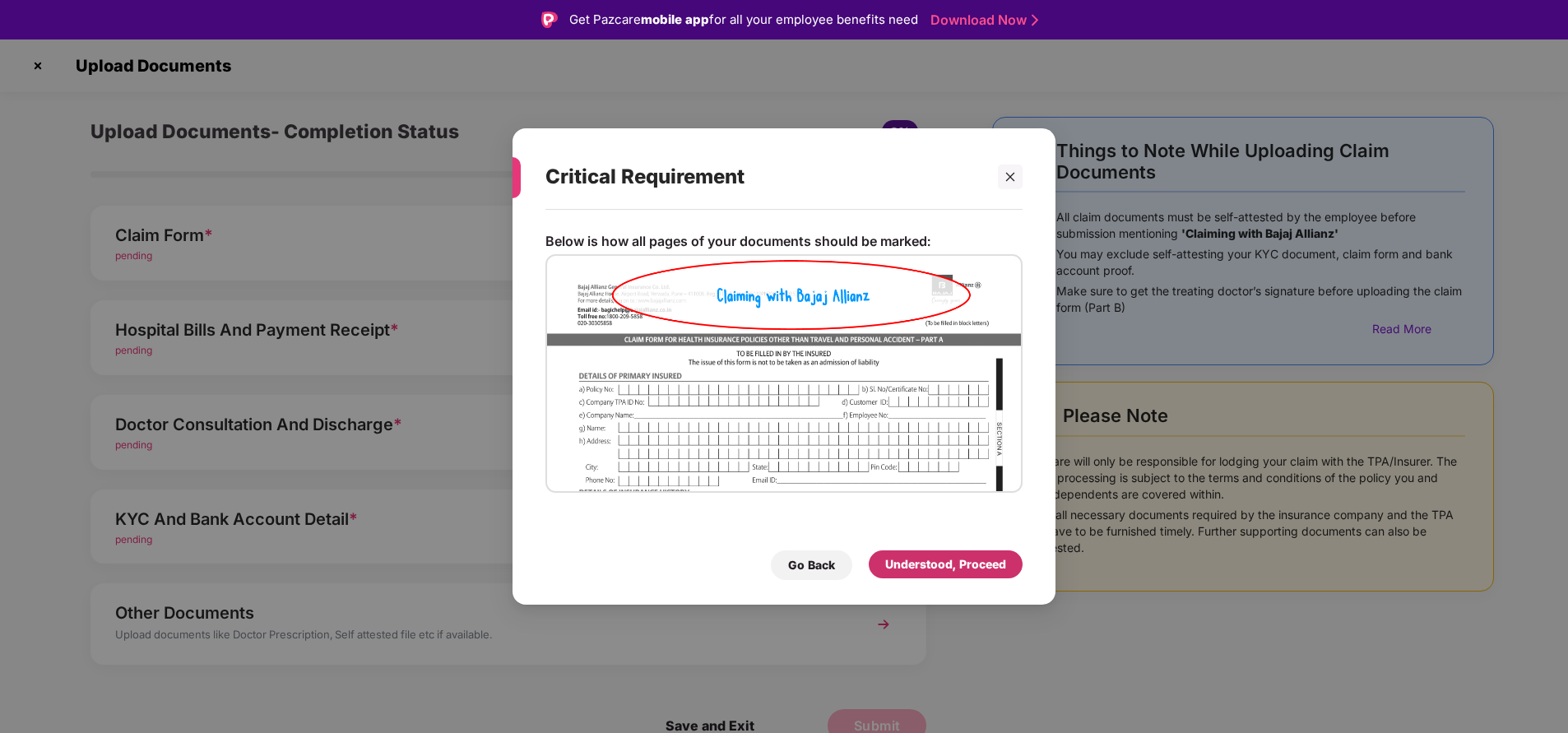 click on "Understood, Proceed" at bounding box center [945, 564] 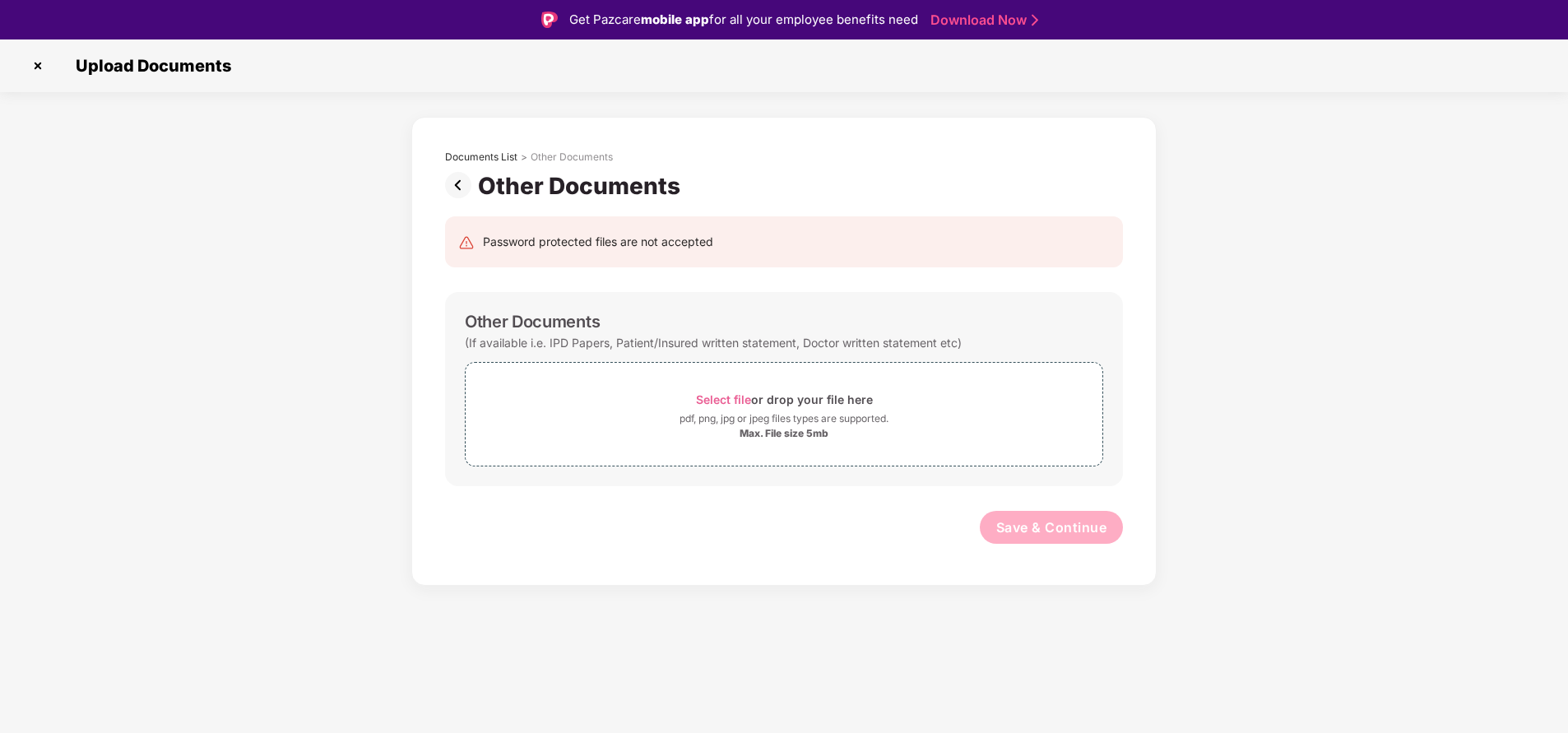 click at bounding box center [462, 185] 